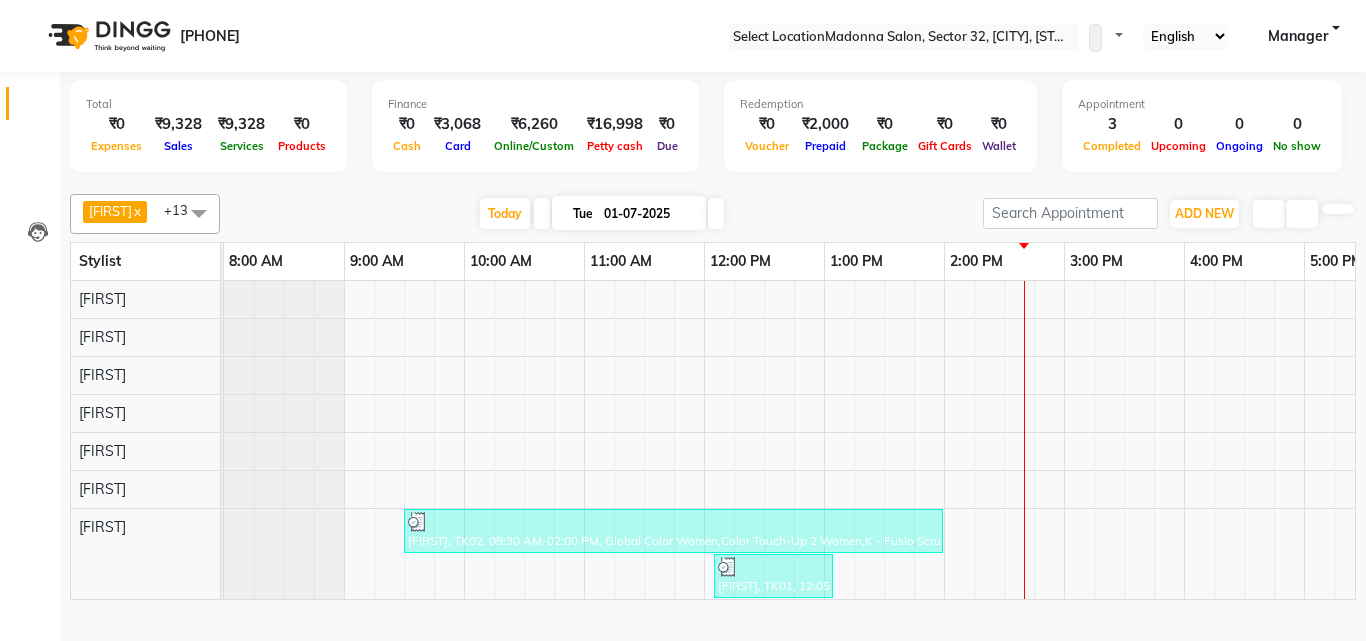 scroll, scrollTop: 0, scrollLeft: 0, axis: both 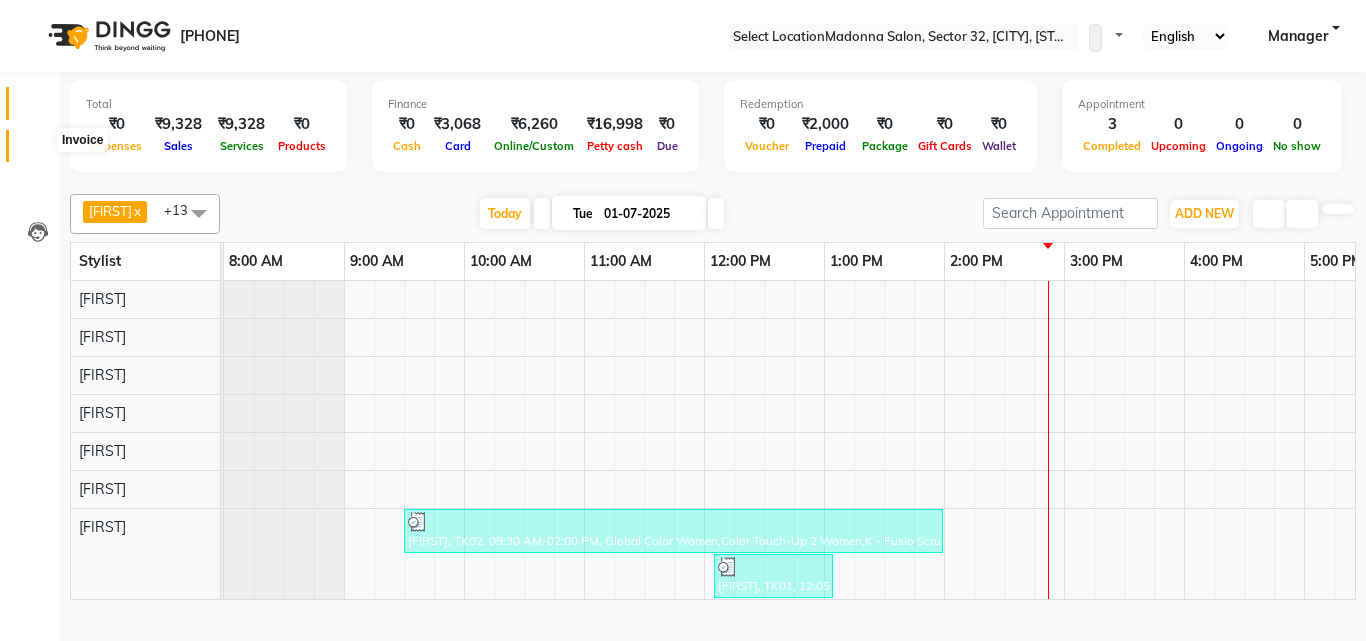 click at bounding box center [37, 151] 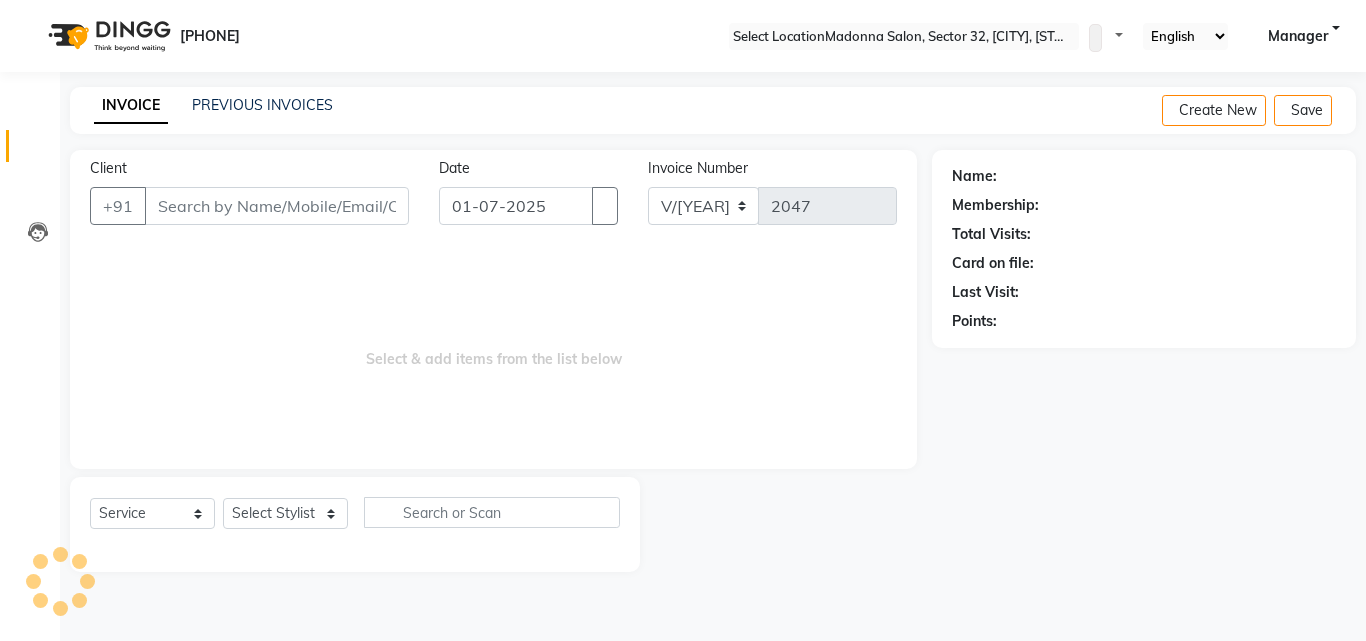 click on "Client" at bounding box center (277, 206) 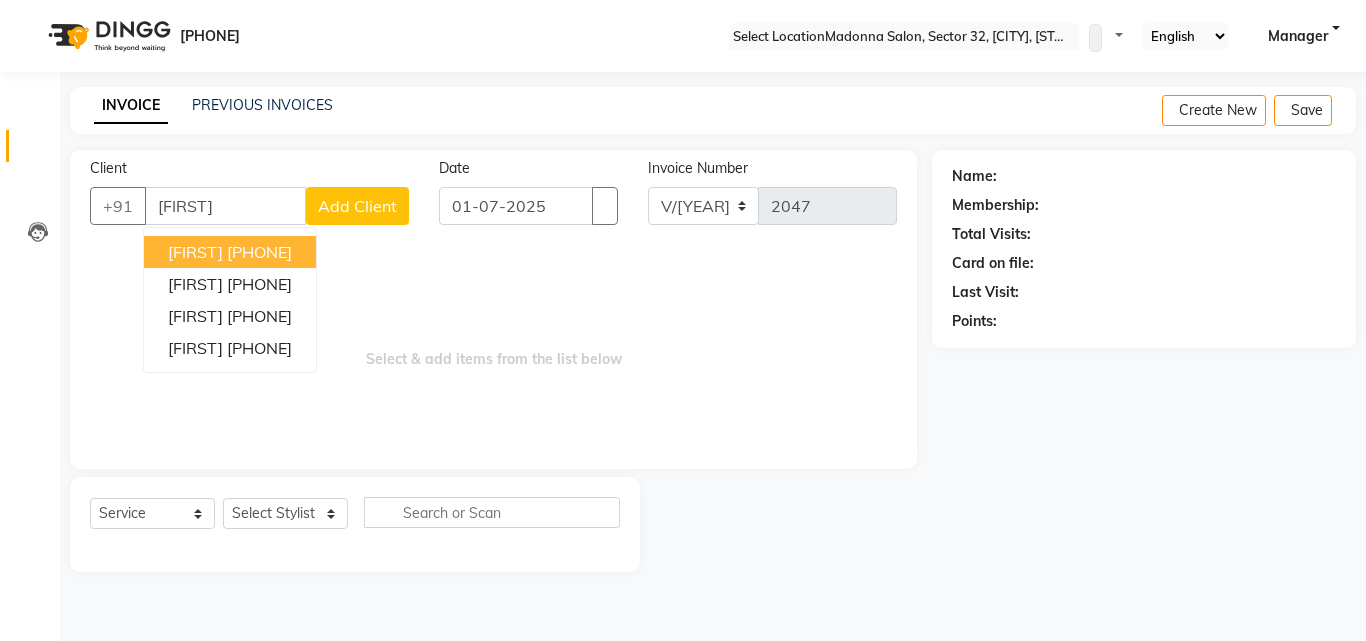click on "[PHONE]" at bounding box center [259, 252] 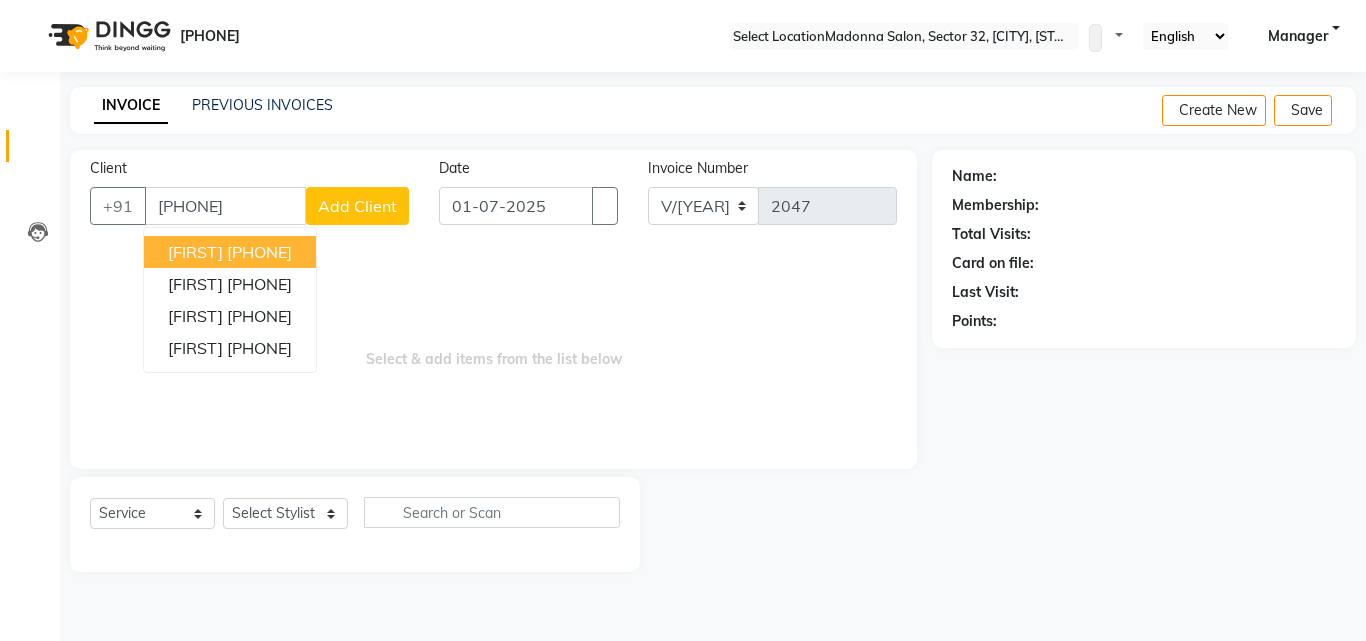 type on "[PHONE]" 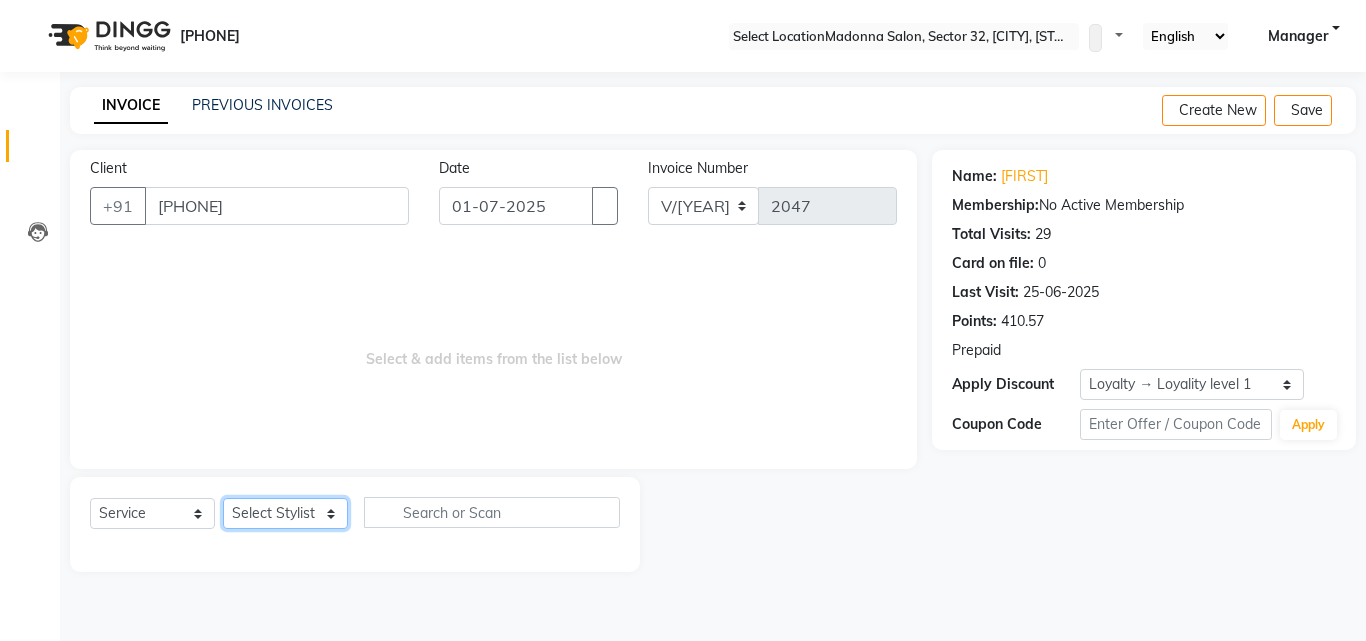 click on "Select Stylist Aayan Account Ashu BHOLU Geeta Hanif JIYA SINGH Kiran Manager Mohit Naddy NAIL SWASTIKA Sajal Sameer Shahnawaj Sharukh Sonu VISHAL STYLIST" at bounding box center [285, 513] 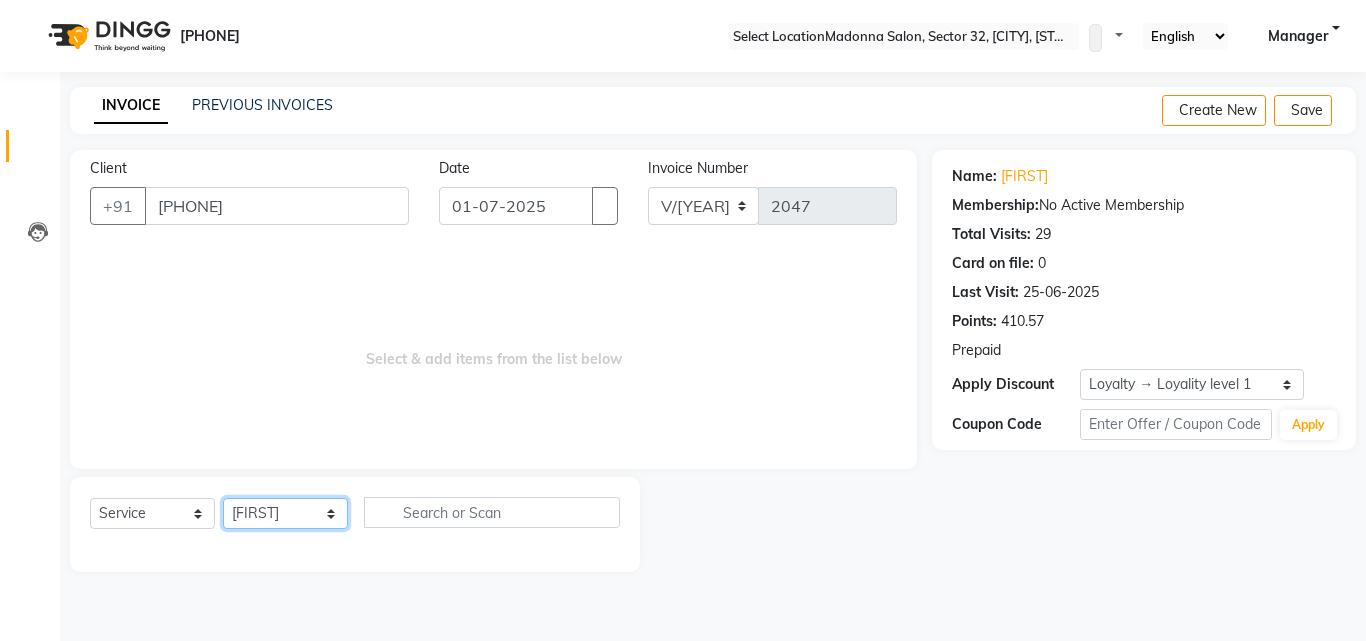 click on "Select Stylist Aayan Account Ashu BHOLU Geeta Hanif JIYA SINGH Kiran Manager Mohit Naddy NAIL SWASTIKA Sajal Sameer Shahnawaj Sharukh Sonu VISHAL STYLIST" at bounding box center [285, 513] 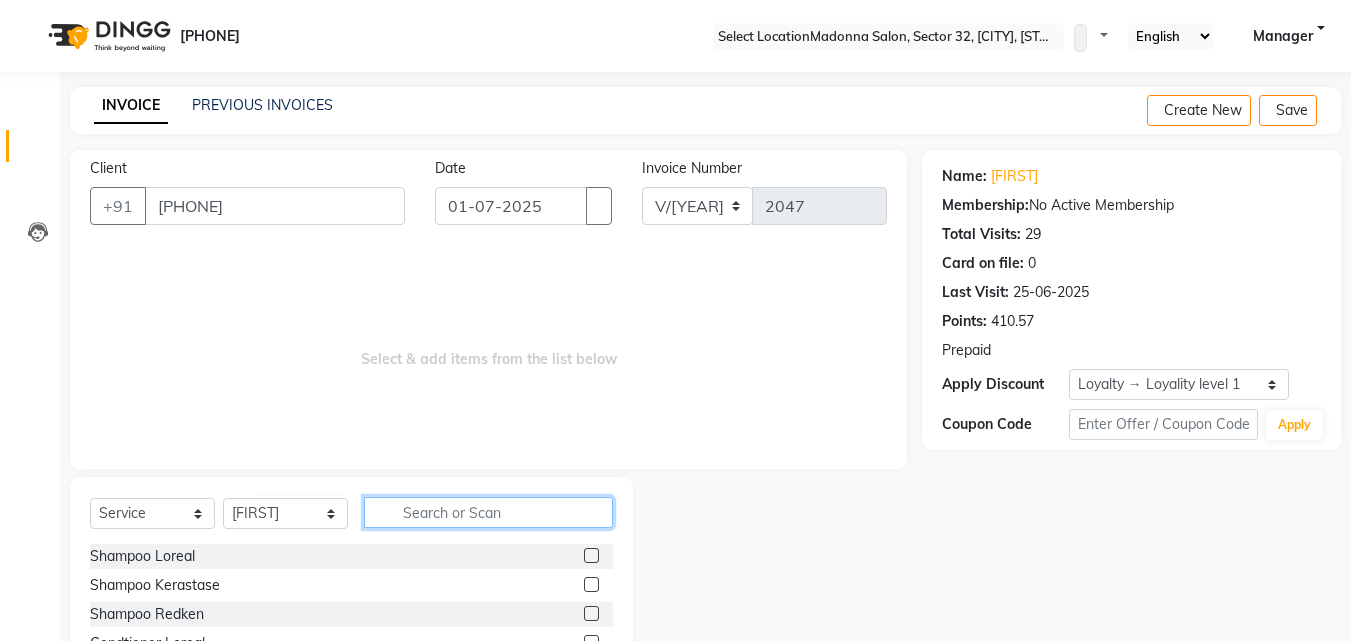 click at bounding box center [488, 512] 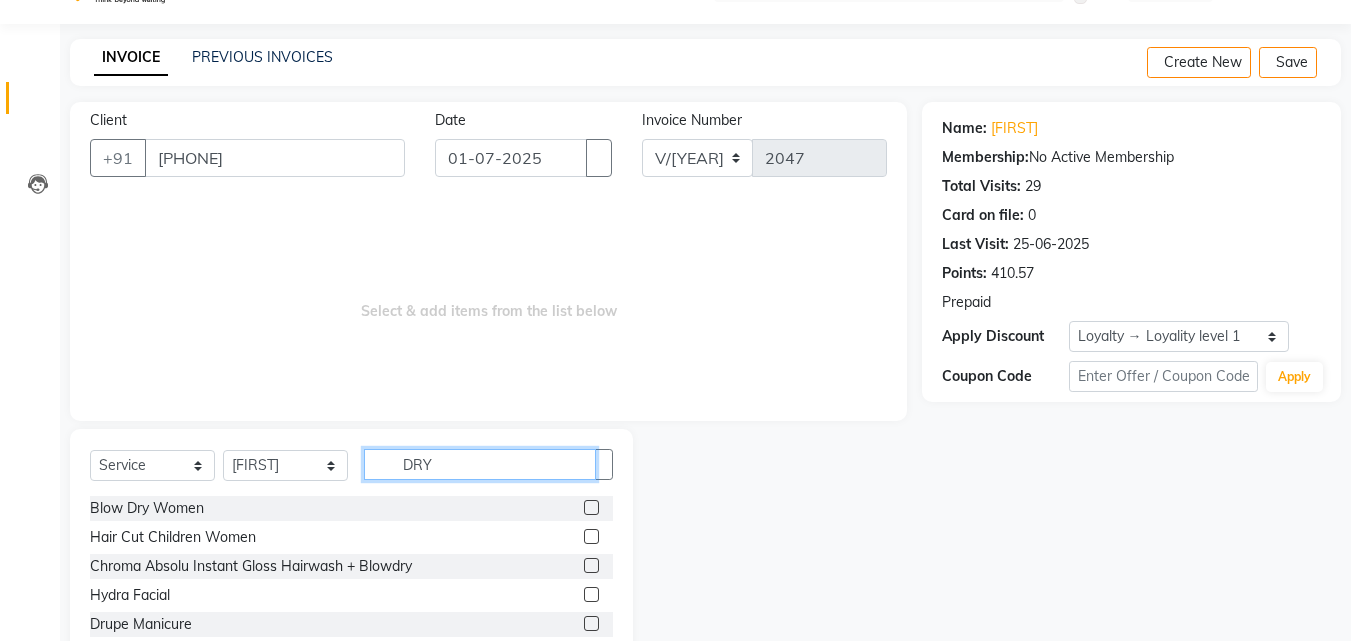 scroll, scrollTop: 18, scrollLeft: 0, axis: vertical 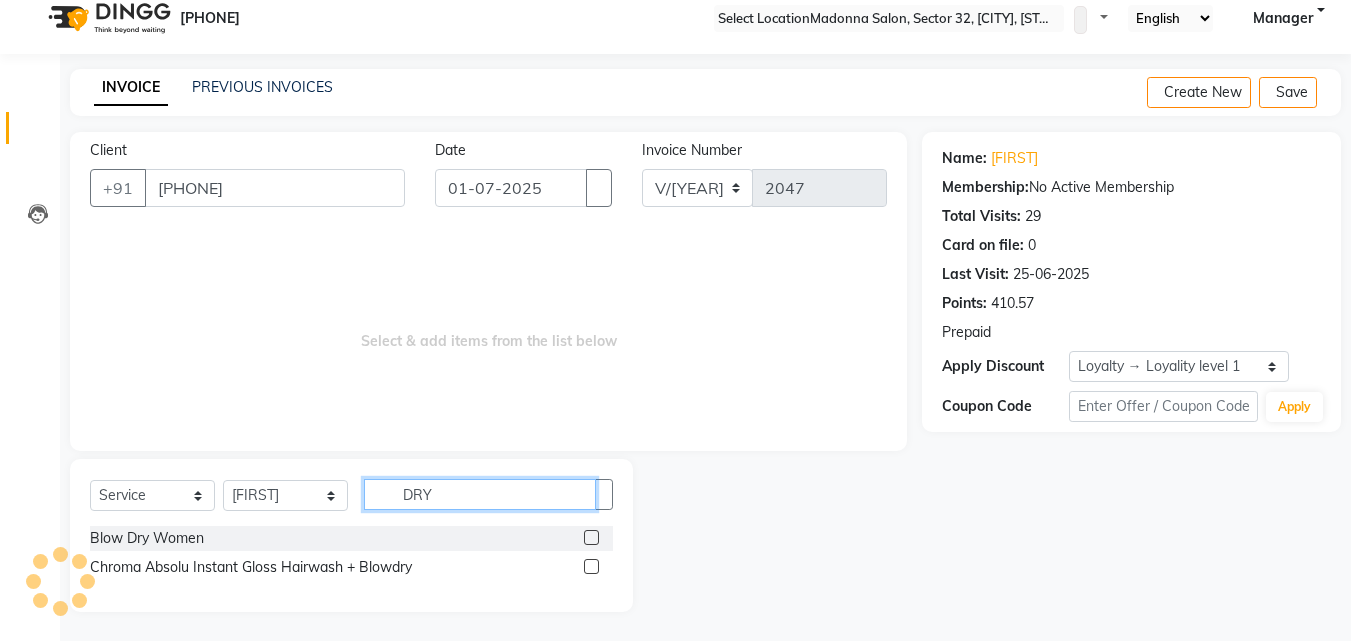 type on "DRY" 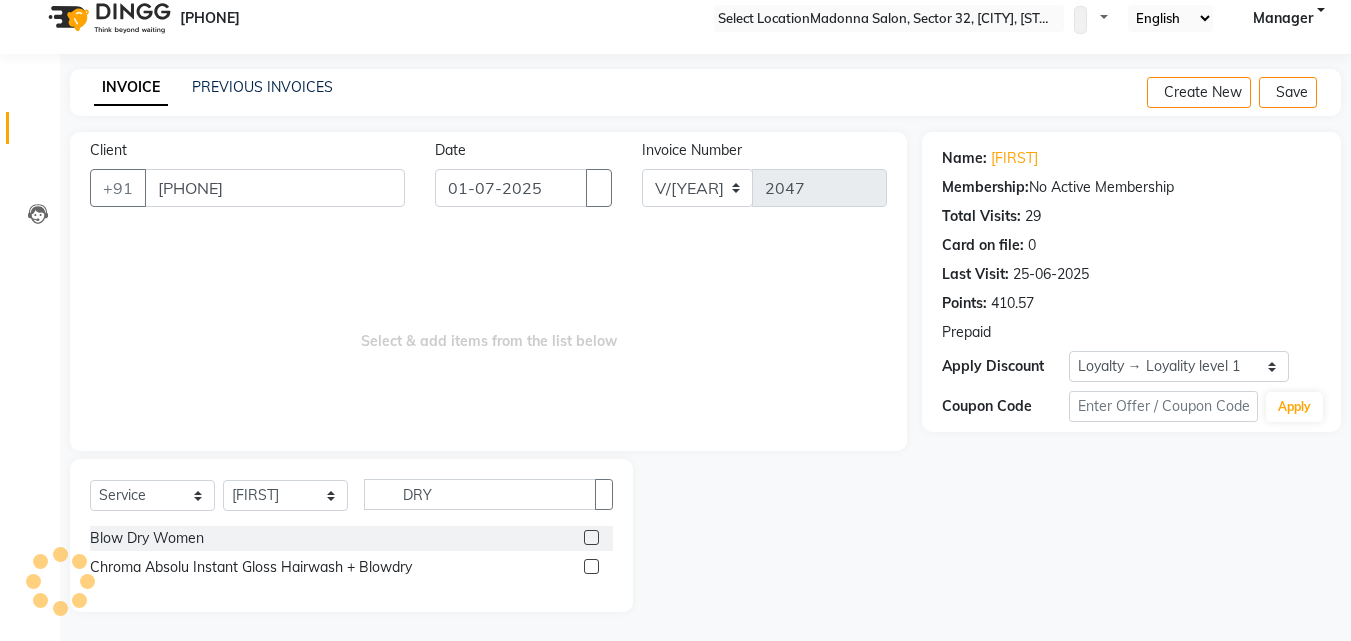 click at bounding box center (591, 537) 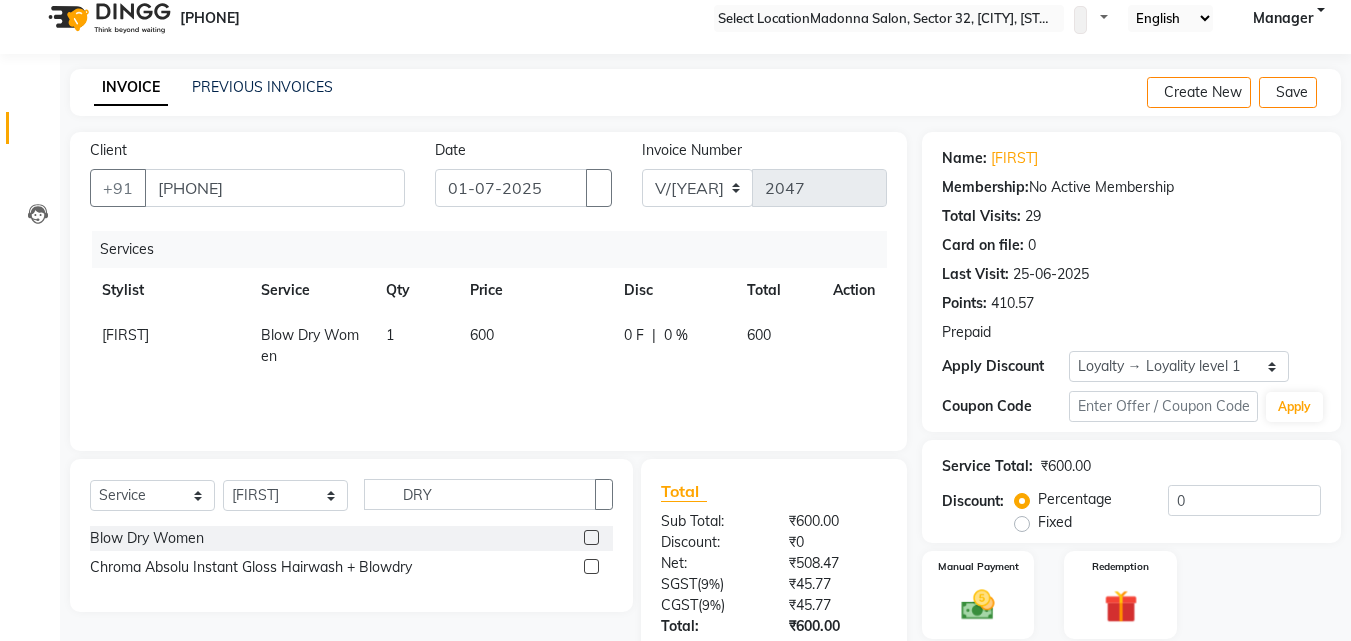 click on "600" at bounding box center [535, 346] 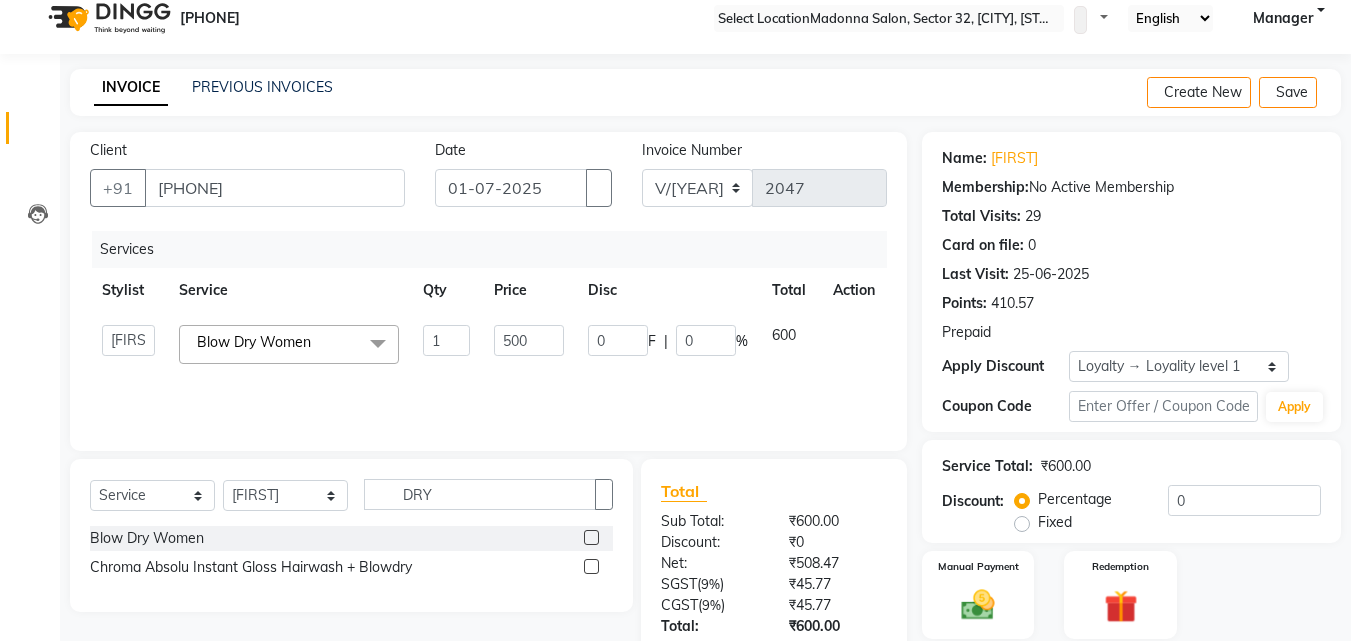click on "Services Stylist Service Qty Price Disc Total Action  [FIRST]   Account    [FIRST]   [FIRST]   [FIRST]   [FIRST]   [FIRST]   [FIRST]   Manager   [FIRST]   [FIRST]   [FIRST]   [FIRST]   [FIRST]   [FIRST]   [FIRST]   [FIRST]  Blow Dry Women  x Shampoo Loreal Shampoo Kerastase Shampoo Redken Condtioner Loreal Condtioner Kerastase Condtioner Redken Hair cut Women Hair Cut Child (5 Years) Women Change Of Style Women Blow Dry Women Iron Curls Women Hair Do Women Oil Massage Women Plex Treatment Women Color Touch-Up 1 Women Color Touch-Up 2 Women Highlight Strips Women Highlights Global Women Global Color Women Rebonding Women Smoothning Women Keratin Women Botox Women Hair Cut Children Women Balayage /Ombre Women French Glossing Women Hair Cut Men Hair Cut Child (5 Years) Men Oil Massage Men Plex Treatment Men Hair Spa Men Color Touch-Up Men Highlights Men Rebonding Men Smoothening Men Keratin  Men Botox Men Perming Men Shave Beard Color Ear Wax Scalp scrub Face massage Beard  Iron curls  Hair do Men Styling" at bounding box center [488, 331] 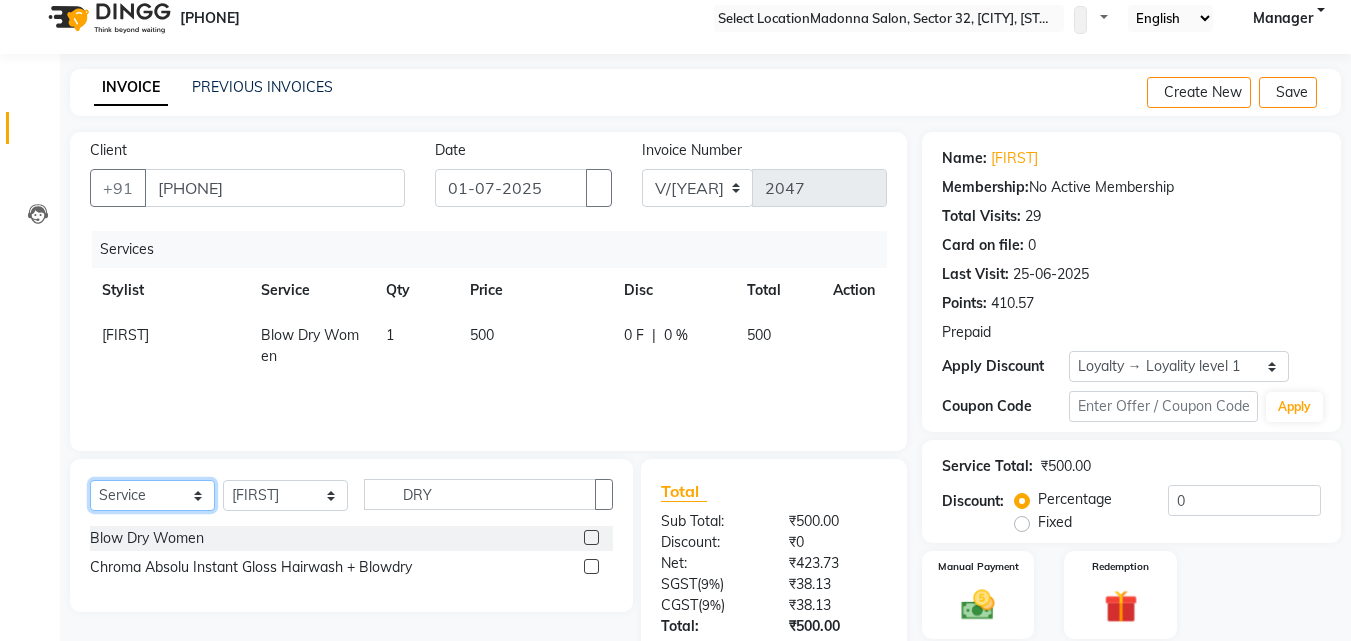 click on "Select  Service  Product  Membership  Package Voucher Prepaid Gift Card" at bounding box center (152, 495) 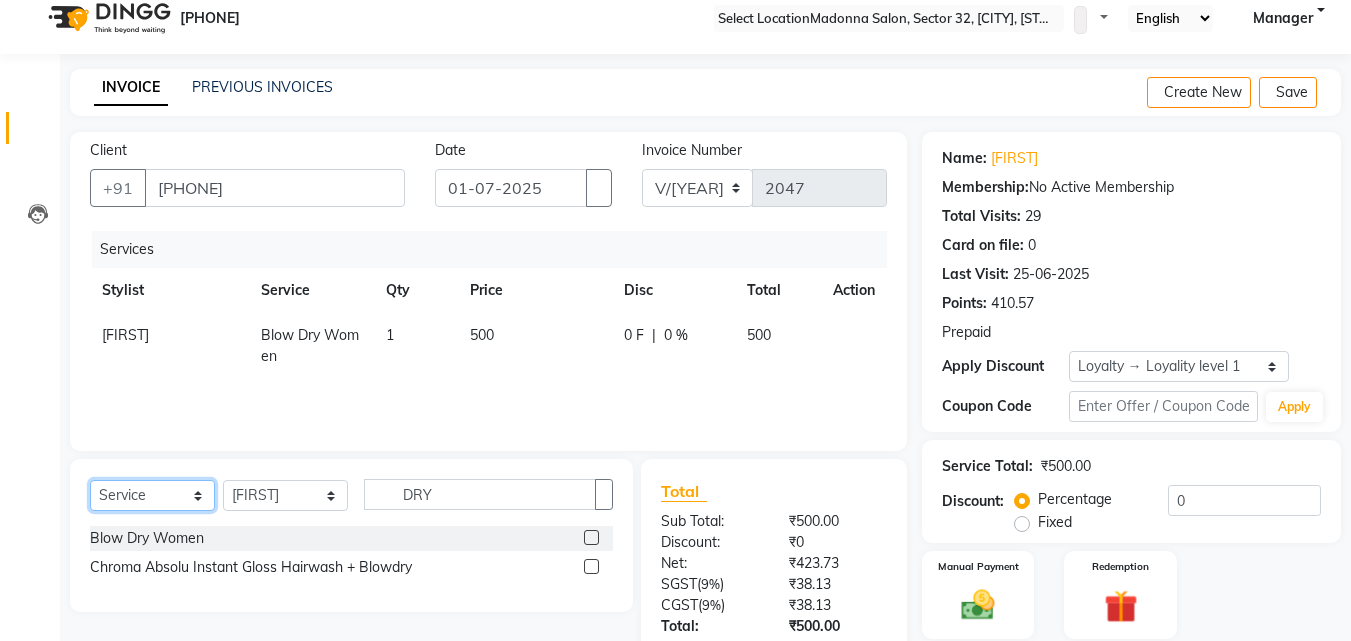 select on "product" 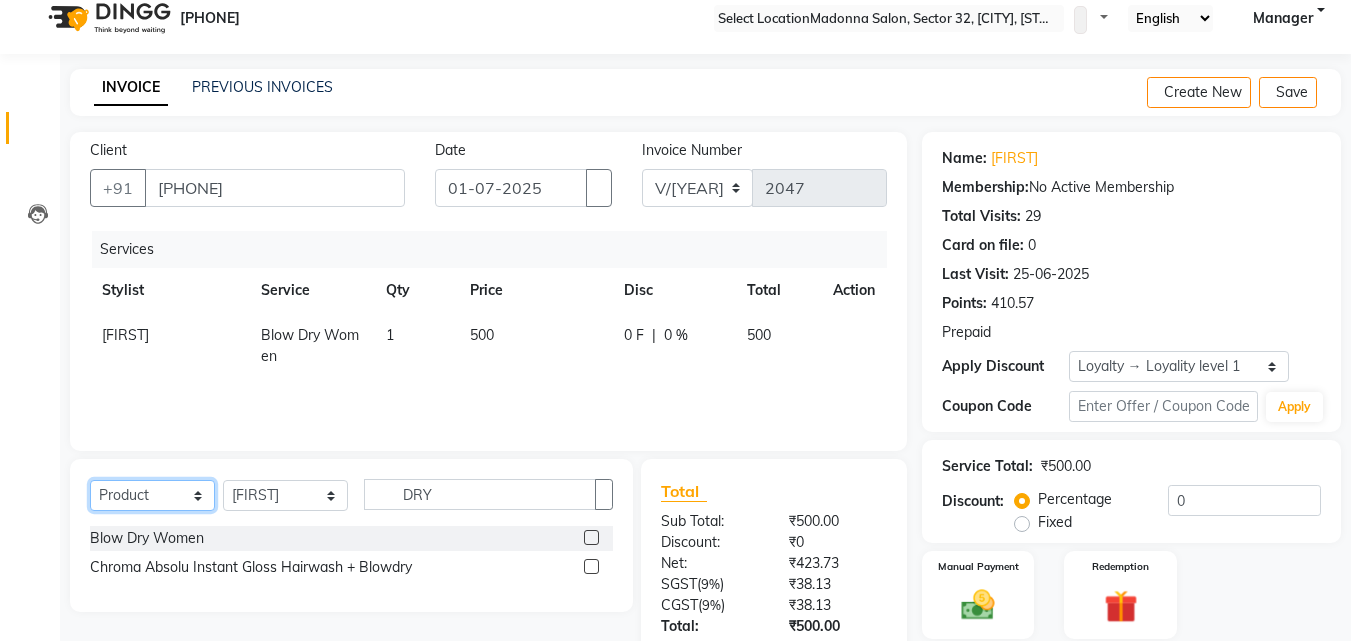 click on "Select  Service  Product  Membership  Package Voucher Prepaid Gift Card" at bounding box center [152, 495] 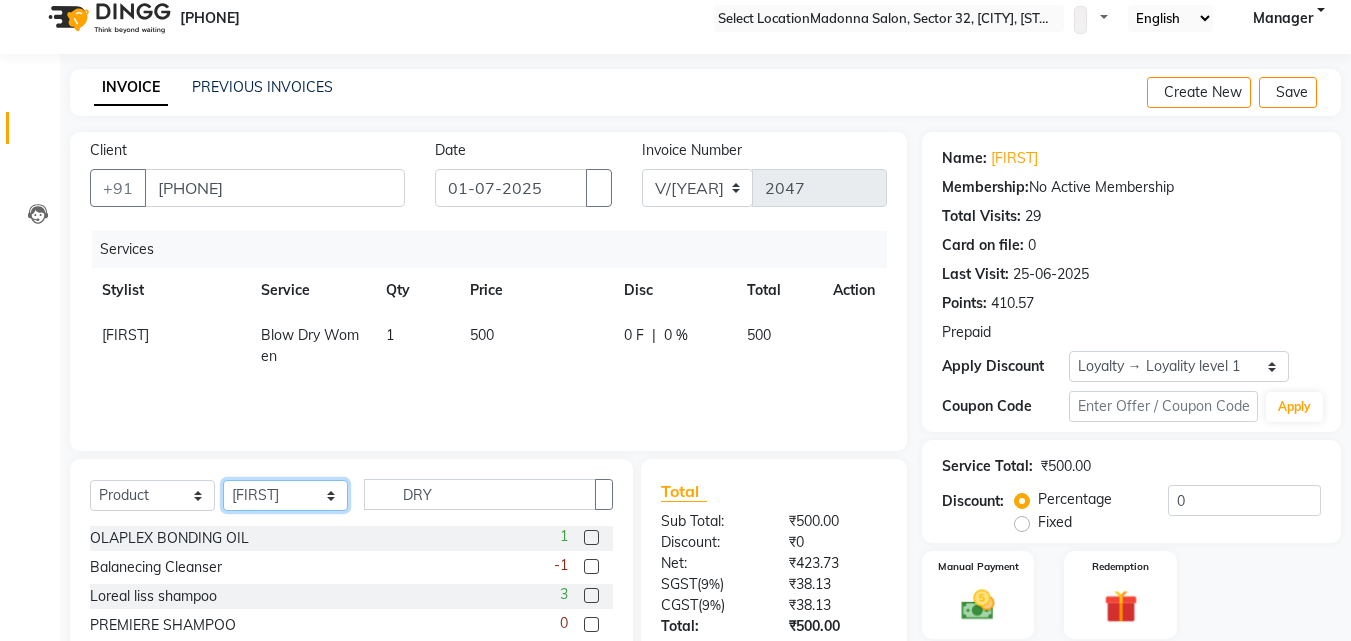 click on "Select Stylist Aayan Account Ashu BHOLU Geeta Hanif JIYA SINGH Kiran Manager Mohit Naddy NAIL SWASTIKA Sajal Sameer Shahnawaj Sharukh Sonu VISHAL STYLIST" at bounding box center (285, 495) 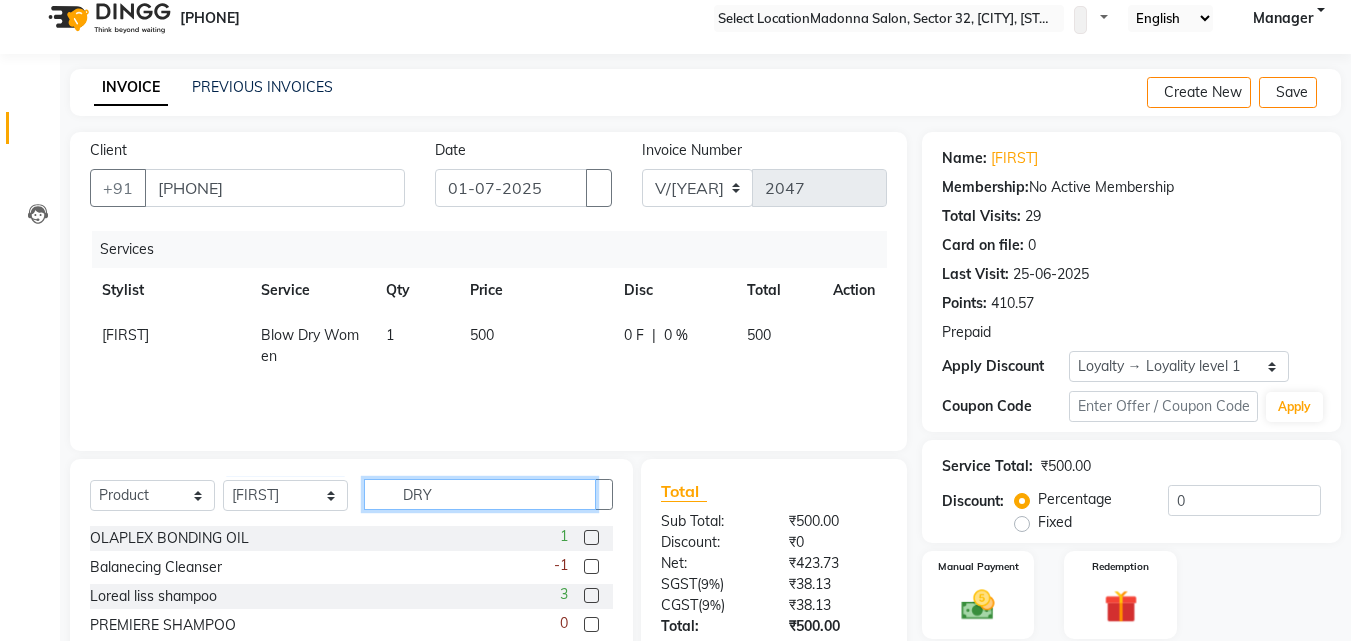 click on "DRY" at bounding box center (480, 494) 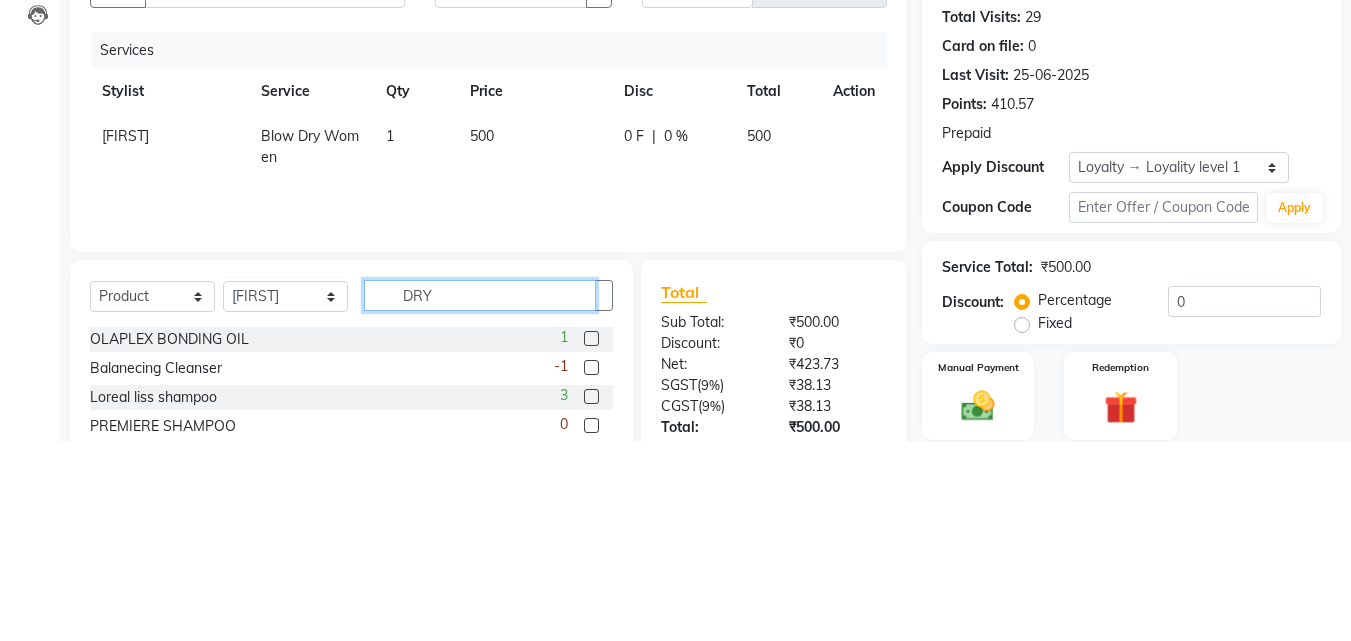 scroll, scrollTop: 48, scrollLeft: 0, axis: vertical 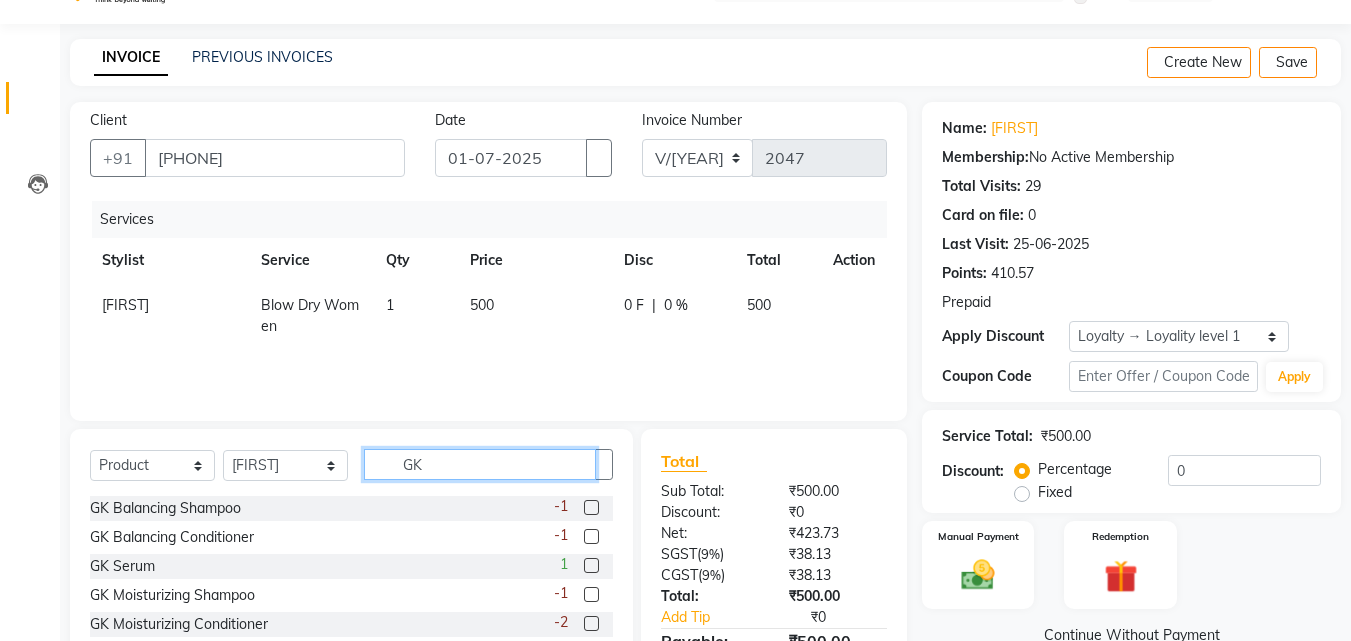 type on "GK" 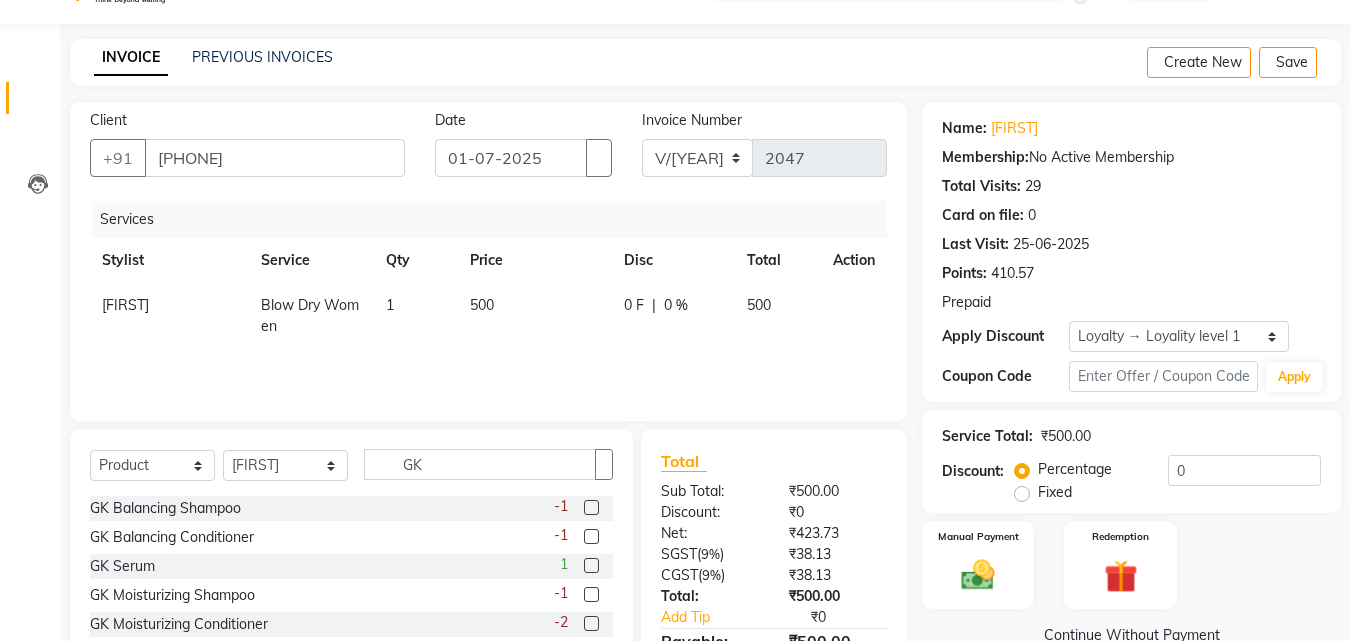 click at bounding box center [591, 623] 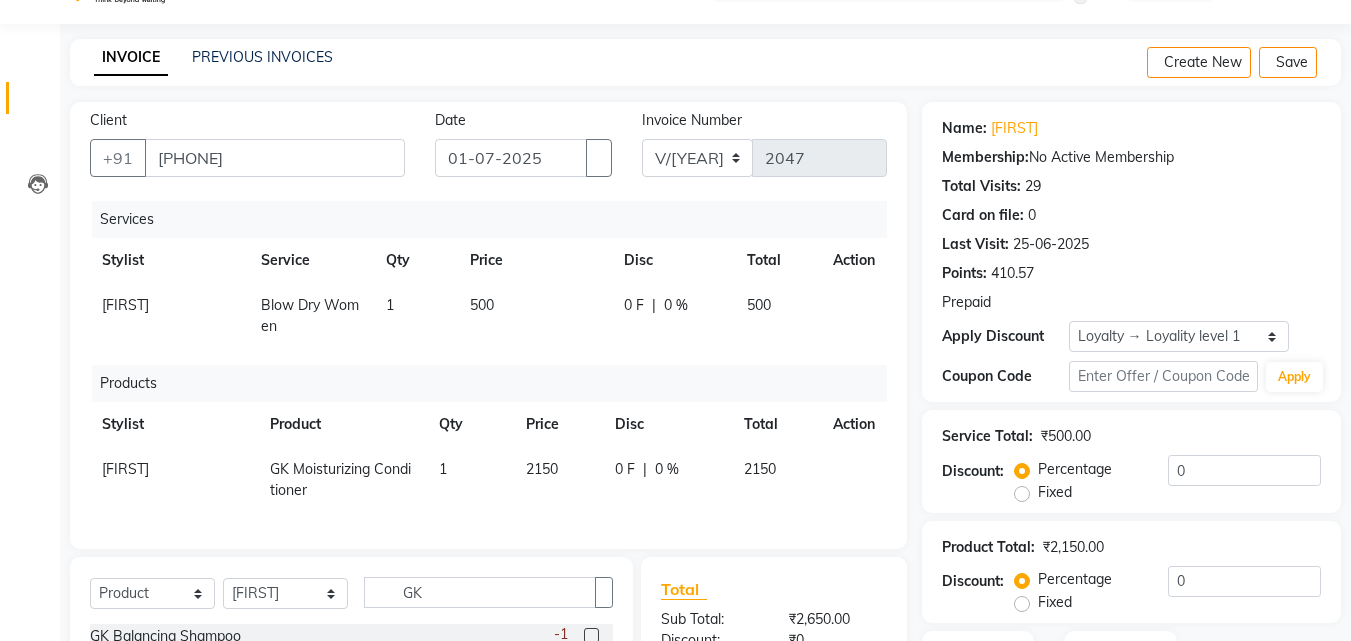 click on "2150" at bounding box center (535, 316) 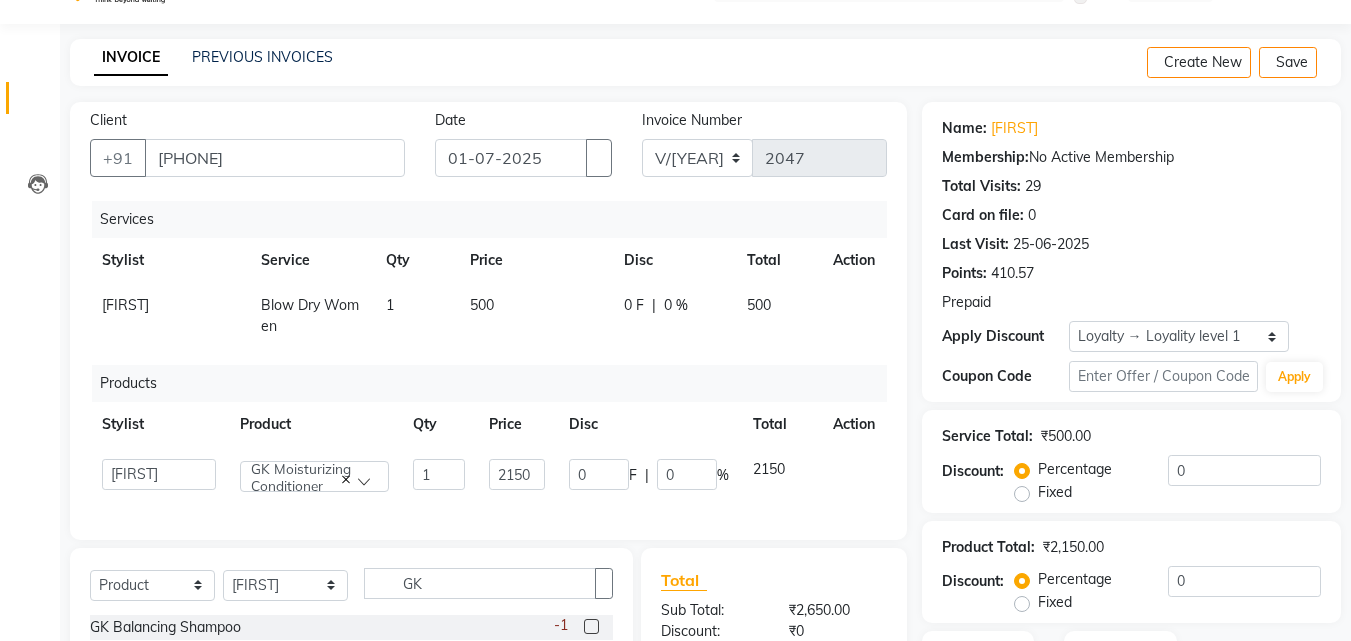 click at bounding box center [841, 295] 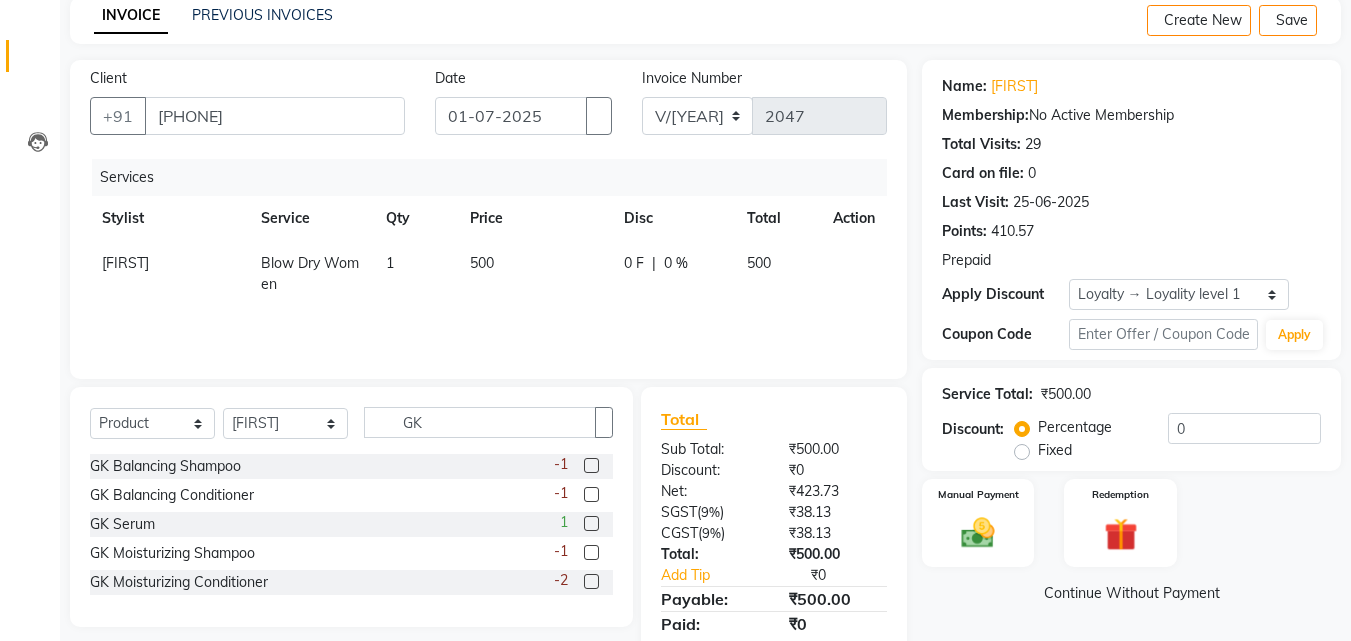 scroll, scrollTop: 159, scrollLeft: 0, axis: vertical 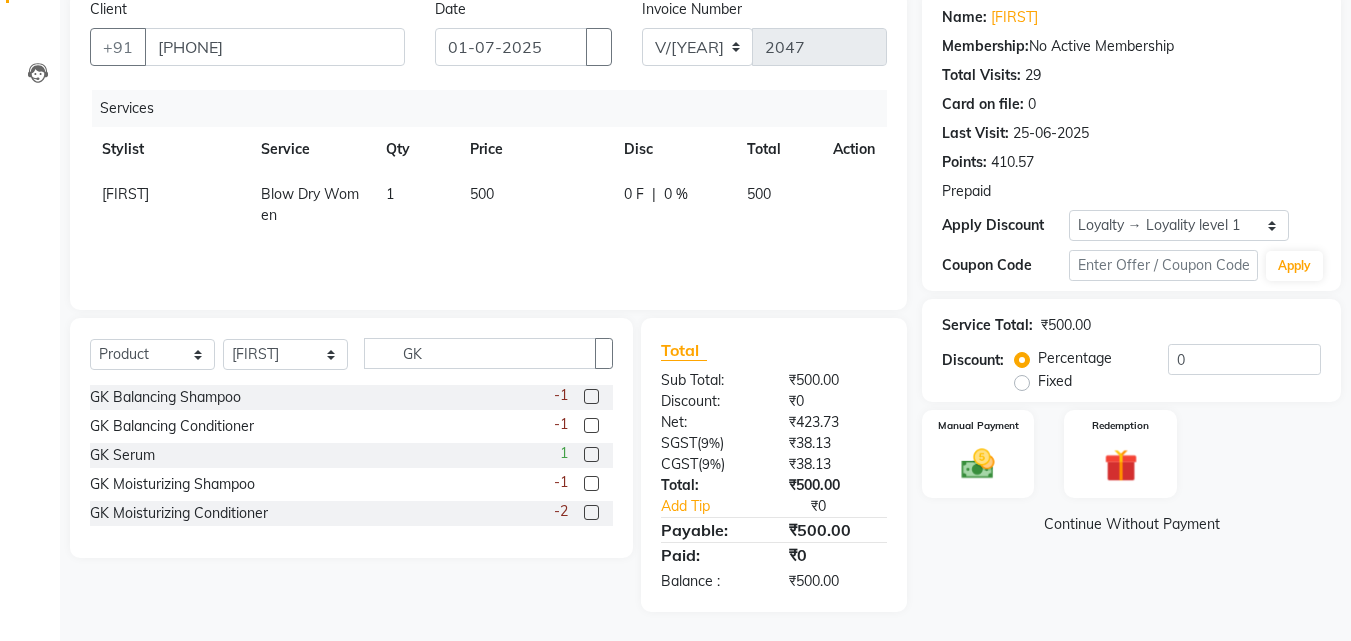 click at bounding box center [978, 464] 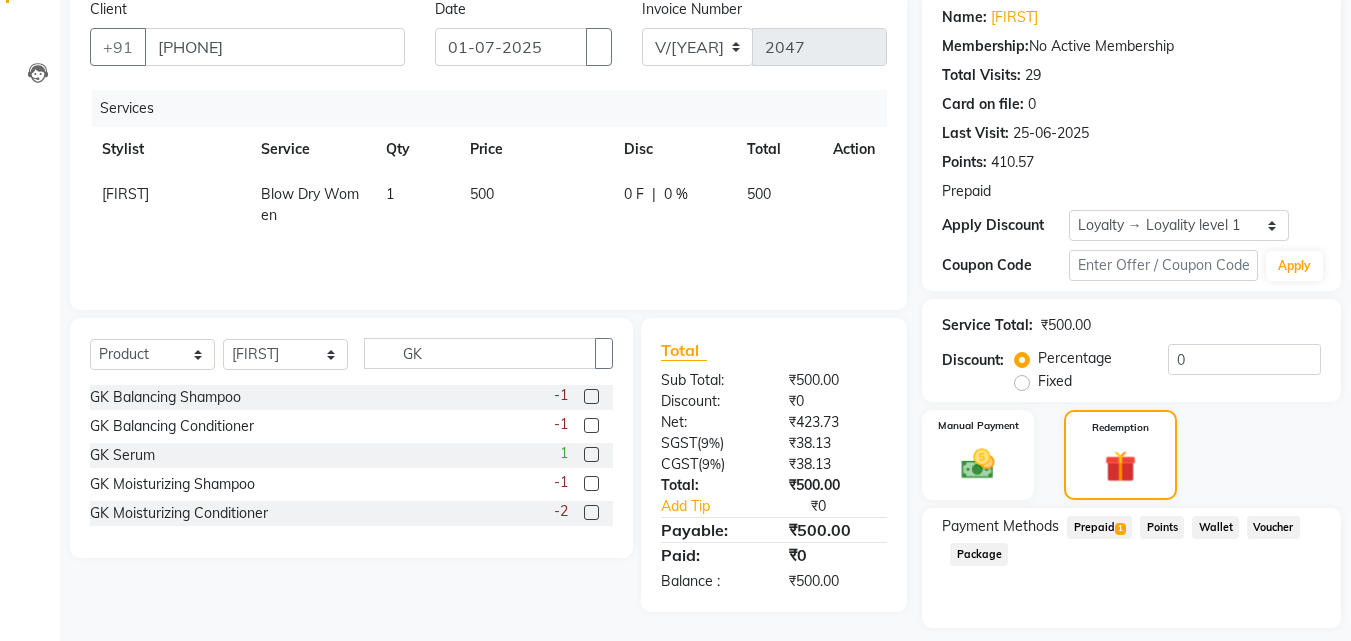 click on "Prepaid  1" at bounding box center (1099, 527) 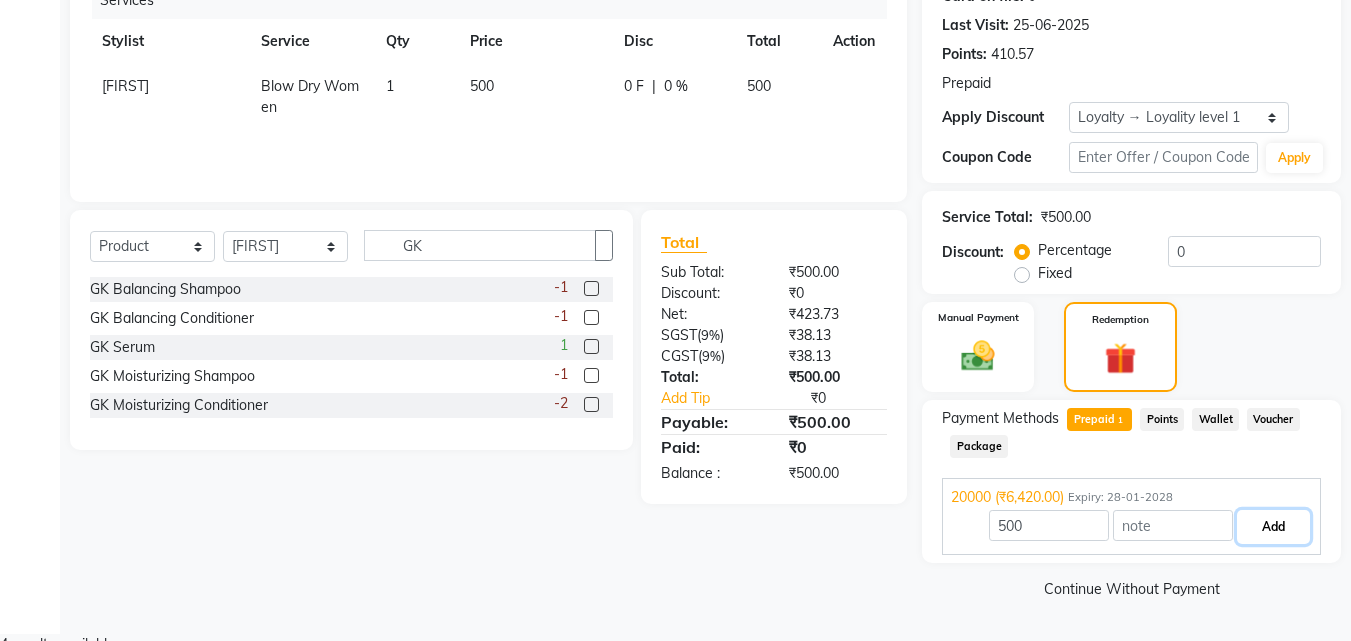 click on "Add" at bounding box center (1273, 527) 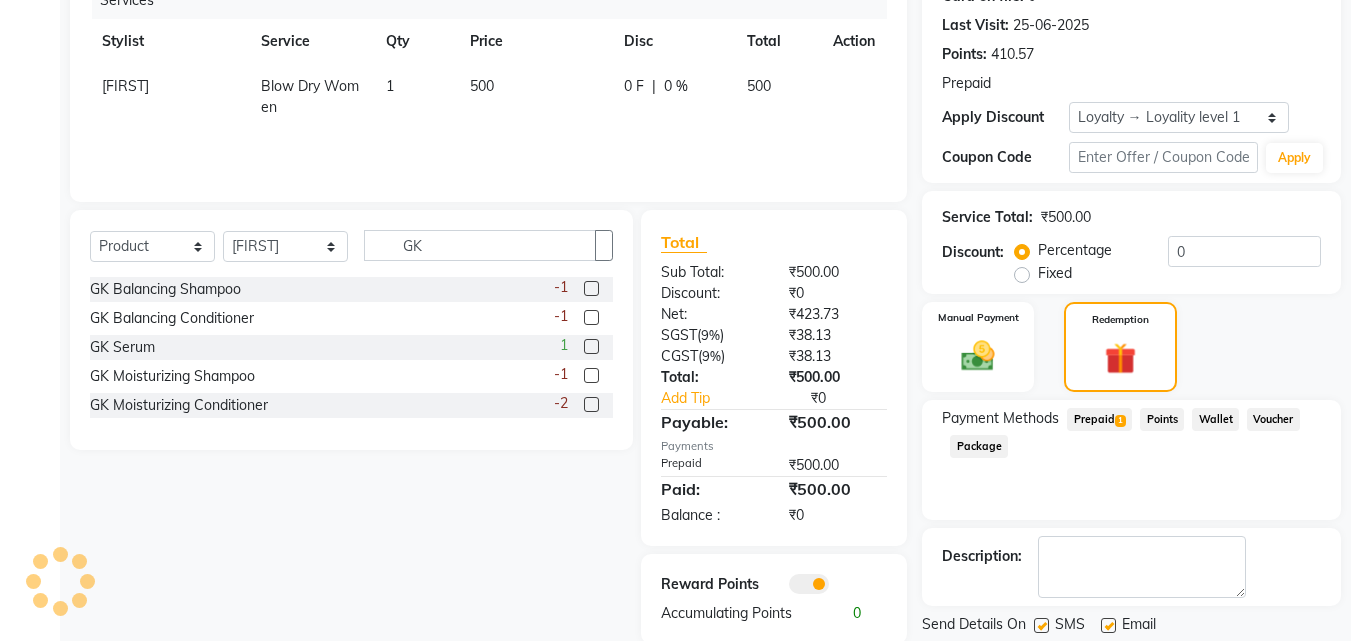 scroll, scrollTop: 337, scrollLeft: 0, axis: vertical 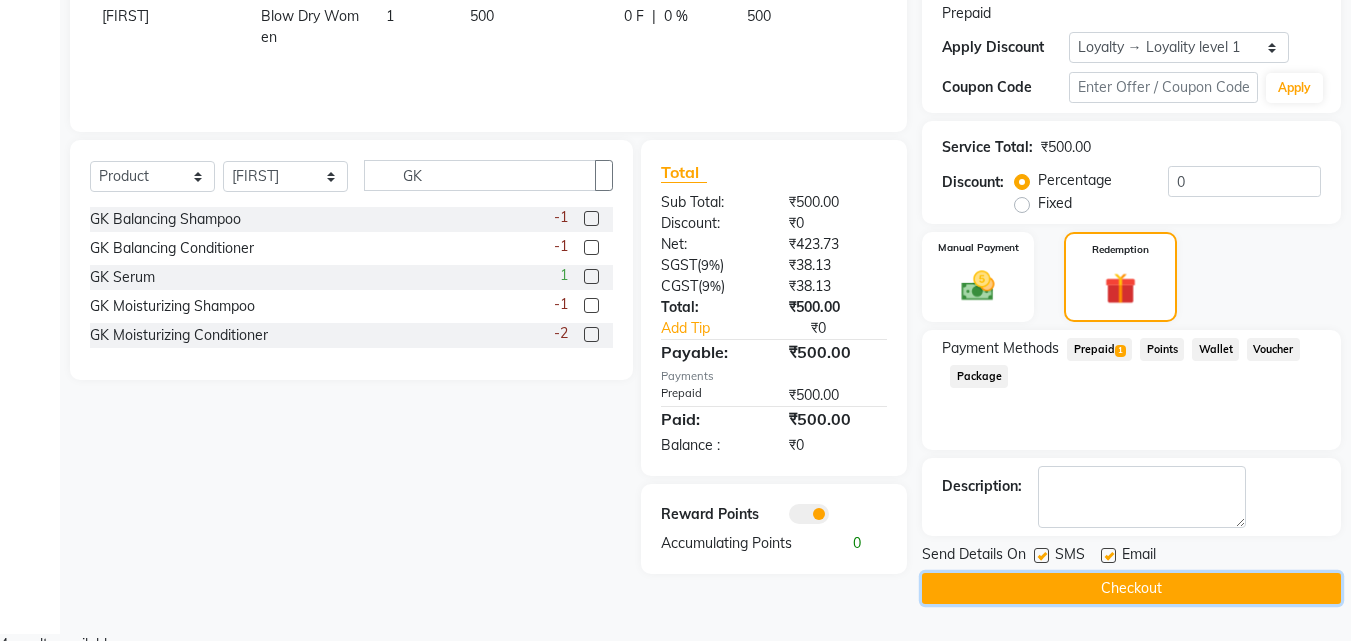 click on "Checkout" at bounding box center [1131, 588] 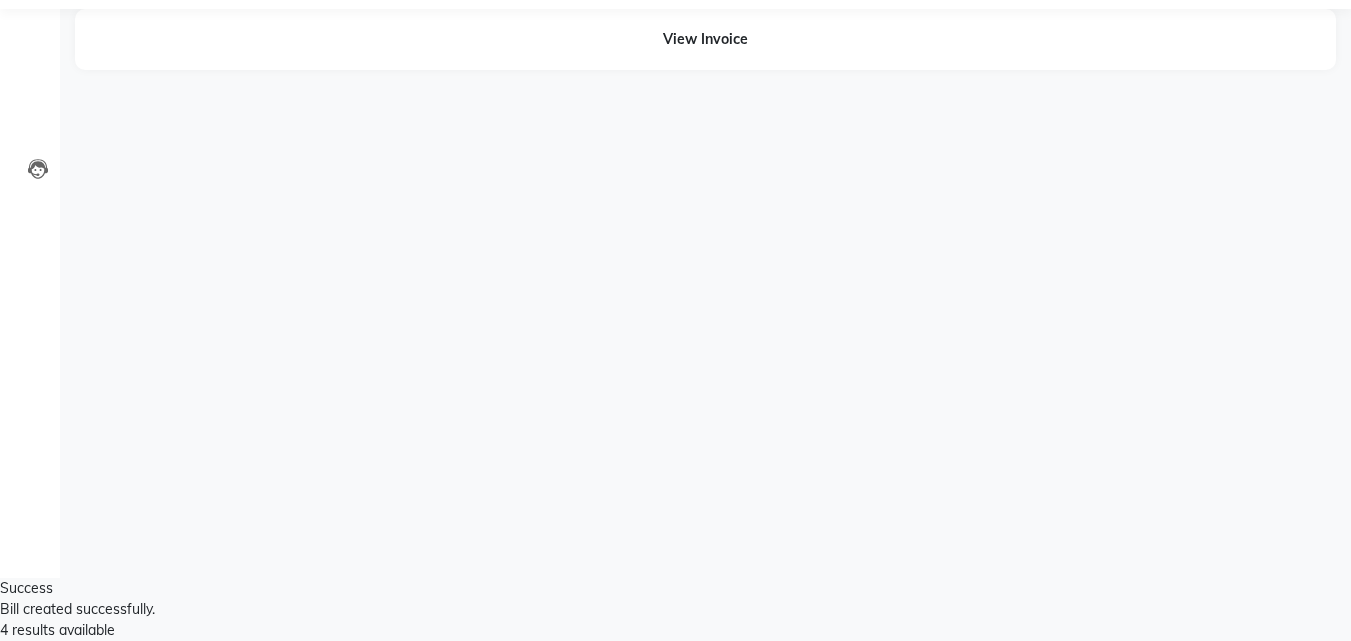 scroll, scrollTop: 0, scrollLeft: 0, axis: both 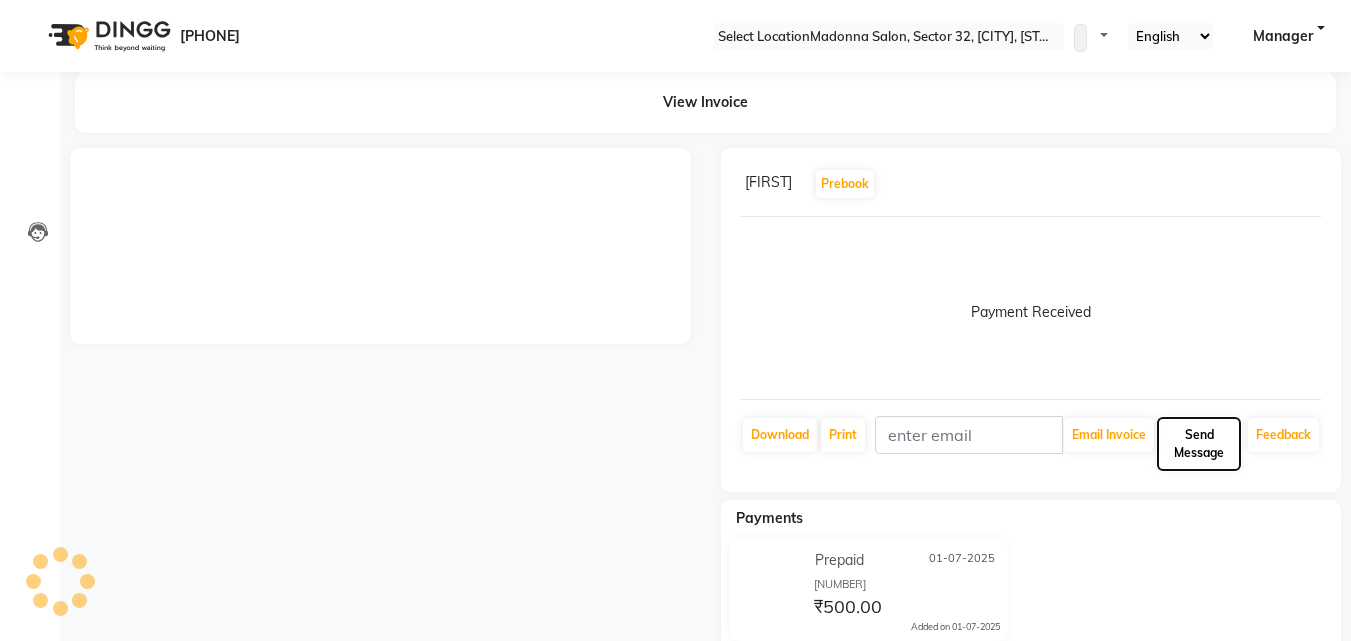 click on "Send Message" at bounding box center [1109, 435] 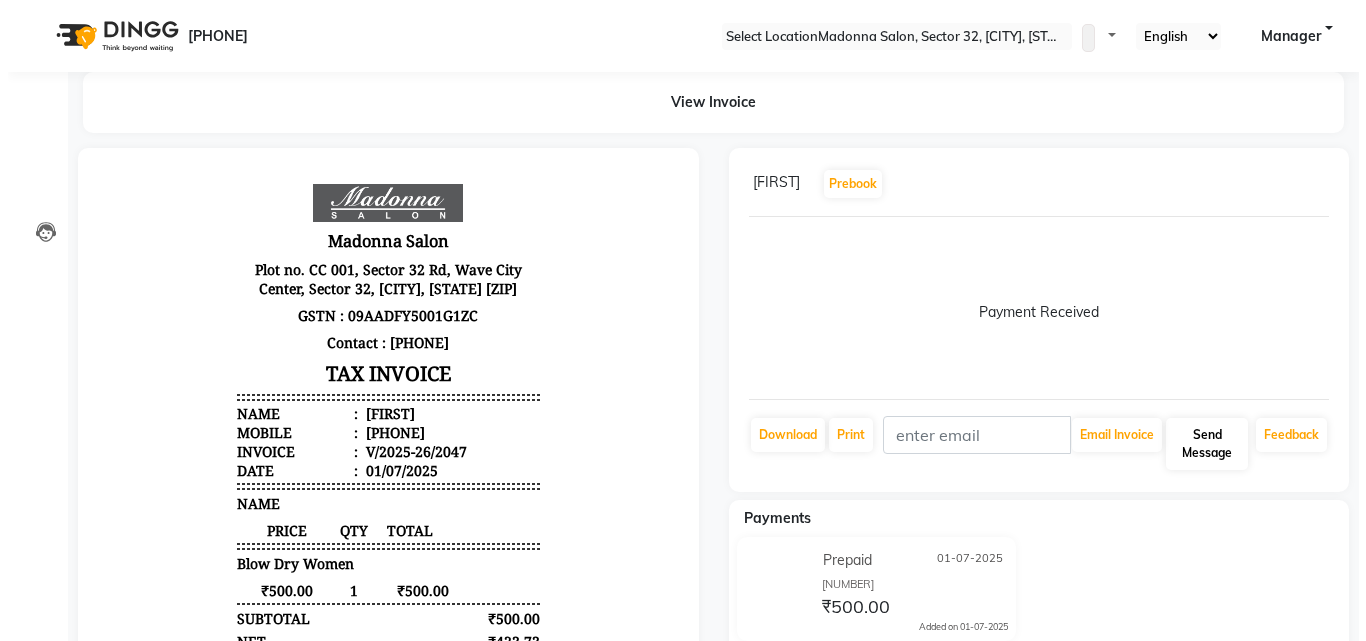 scroll, scrollTop: 0, scrollLeft: 0, axis: both 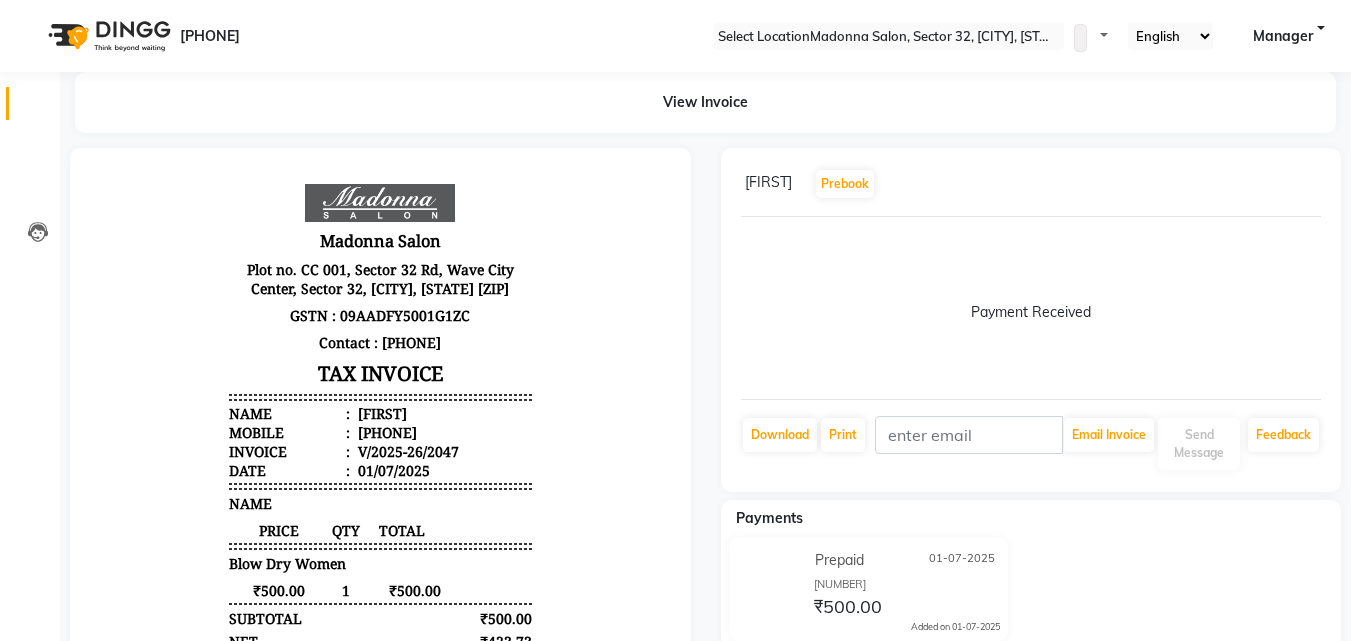 click at bounding box center (38, 108) 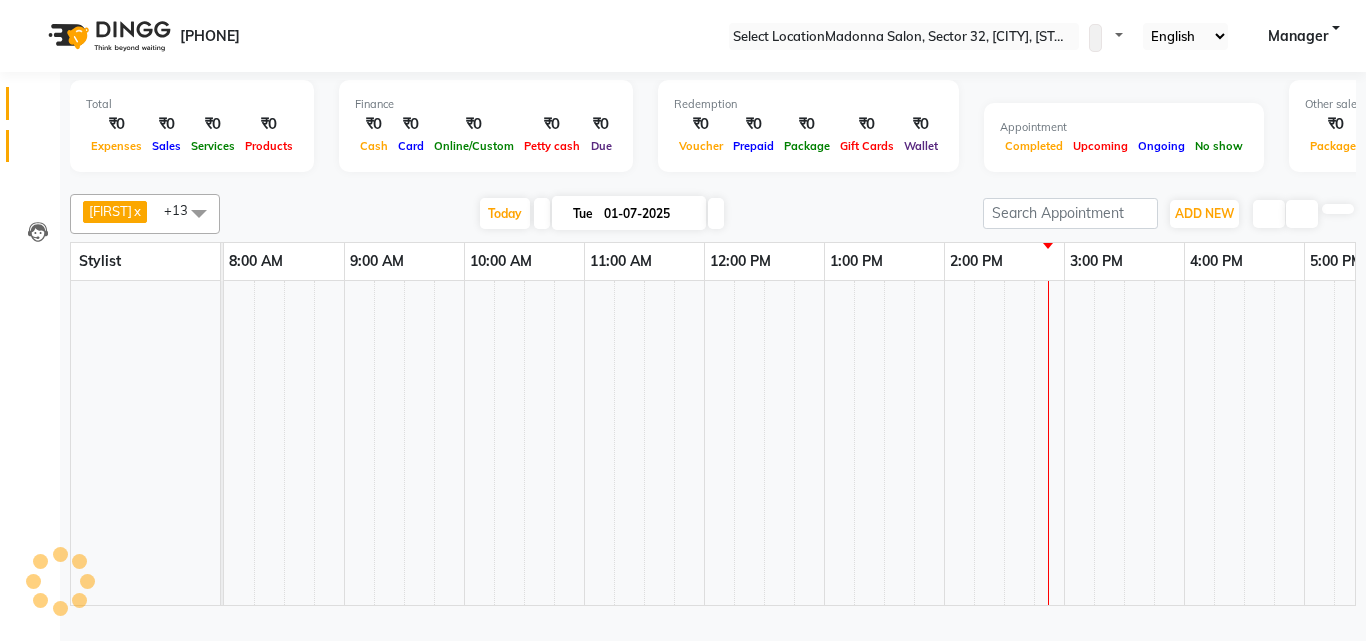 click at bounding box center (38, 151) 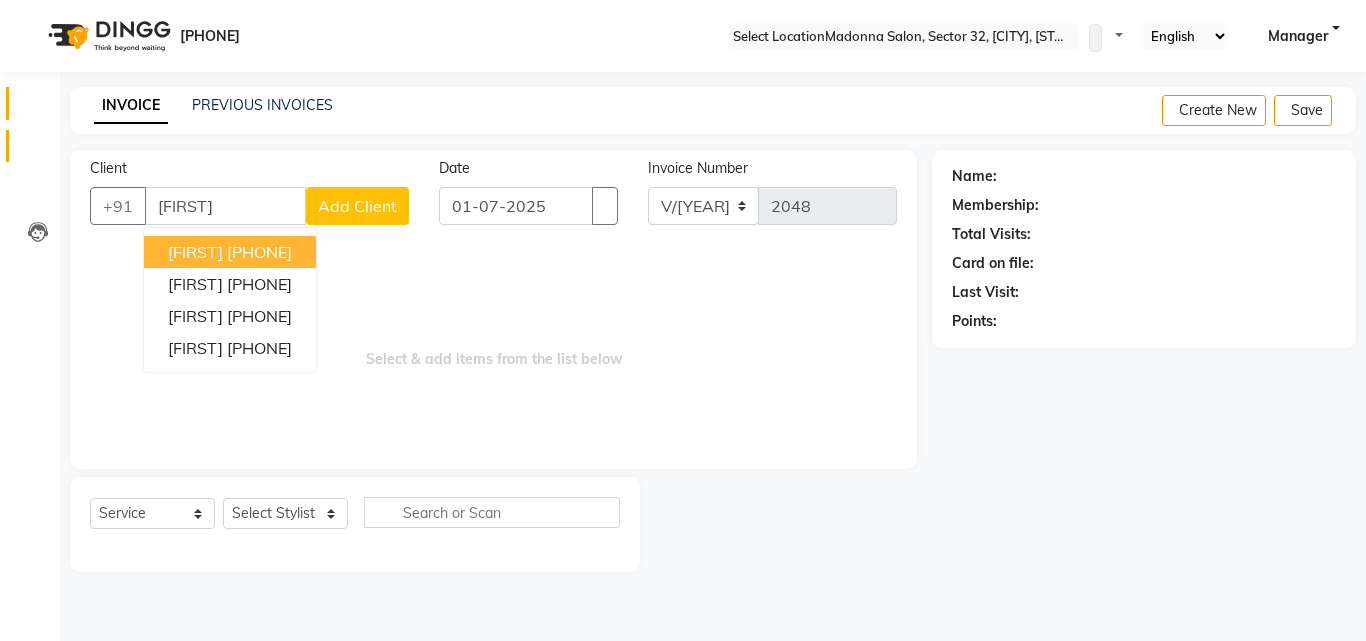 click at bounding box center [38, 108] 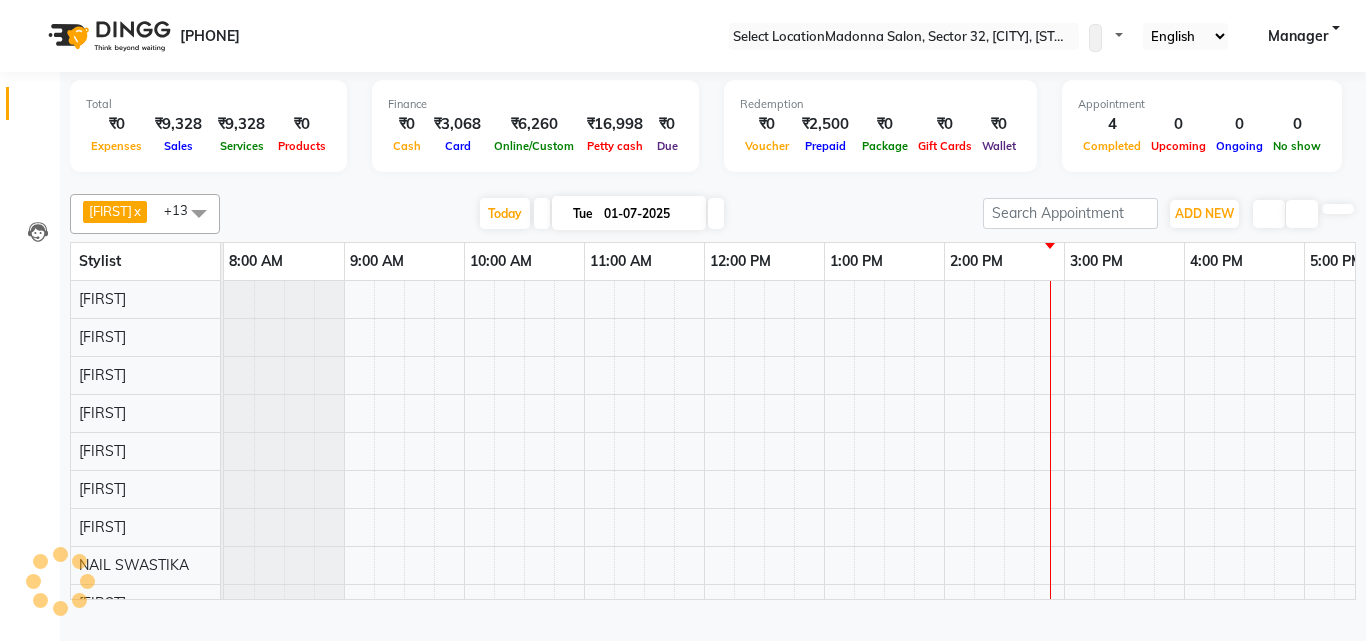 scroll, scrollTop: 0, scrollLeft: 0, axis: both 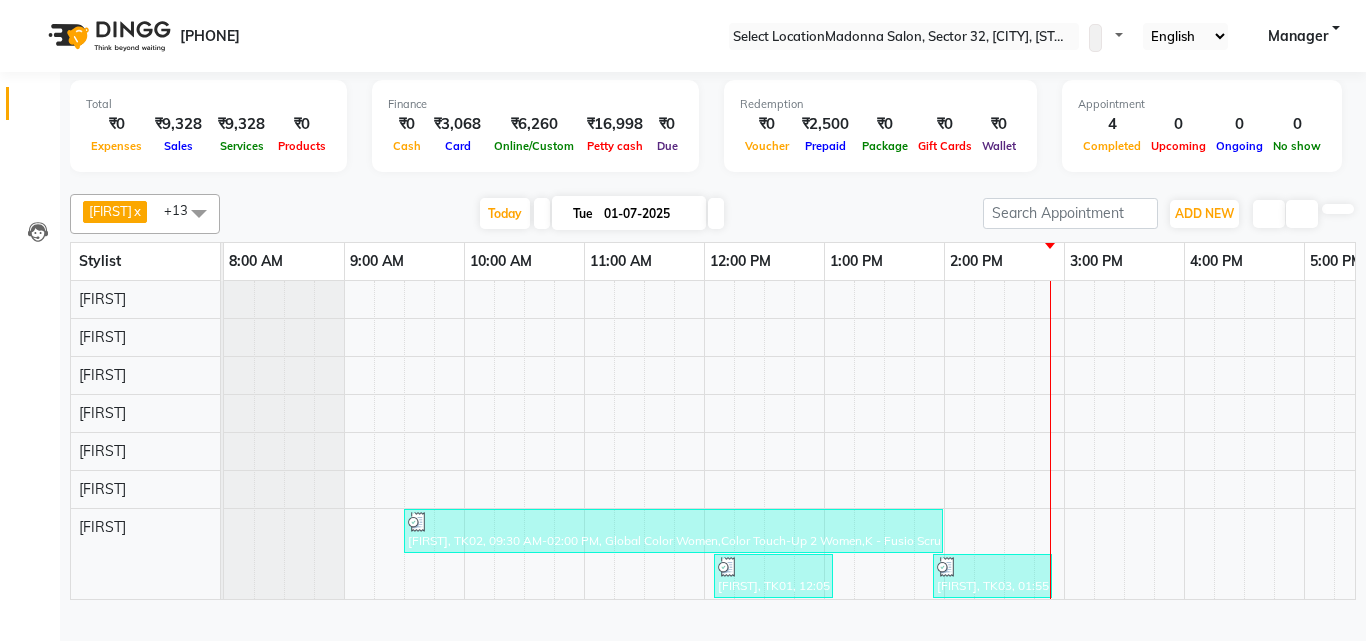 click at bounding box center (38, 108) 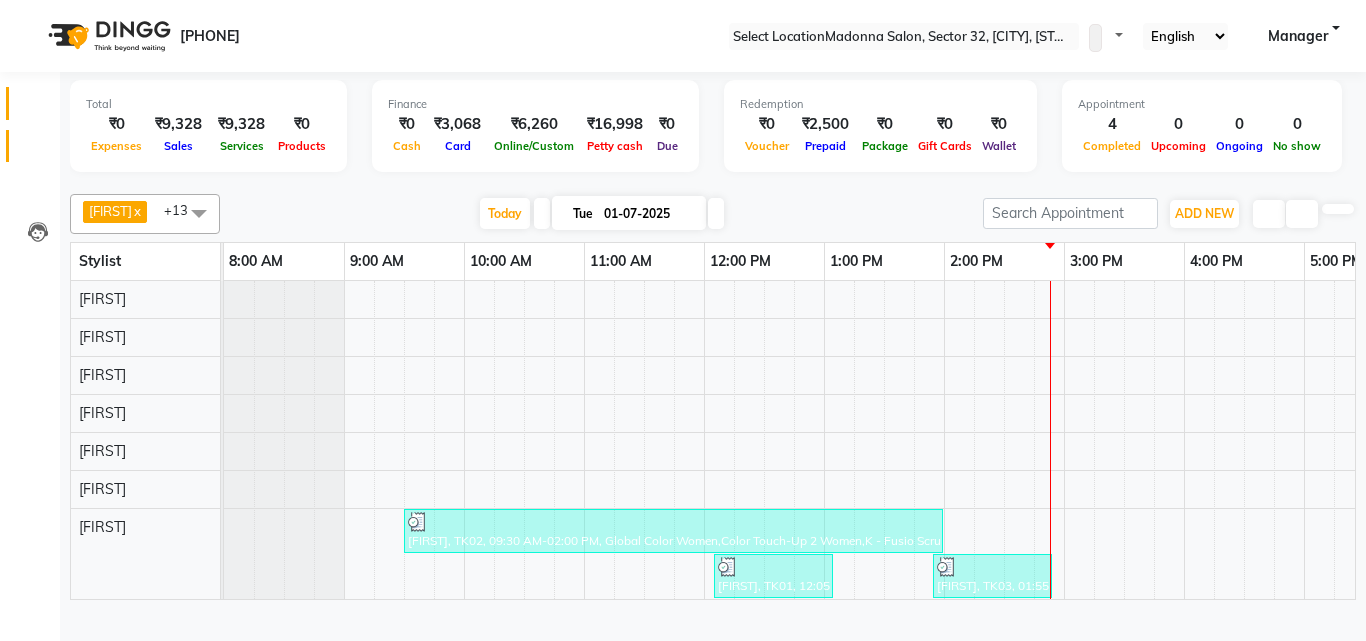 click at bounding box center [38, 151] 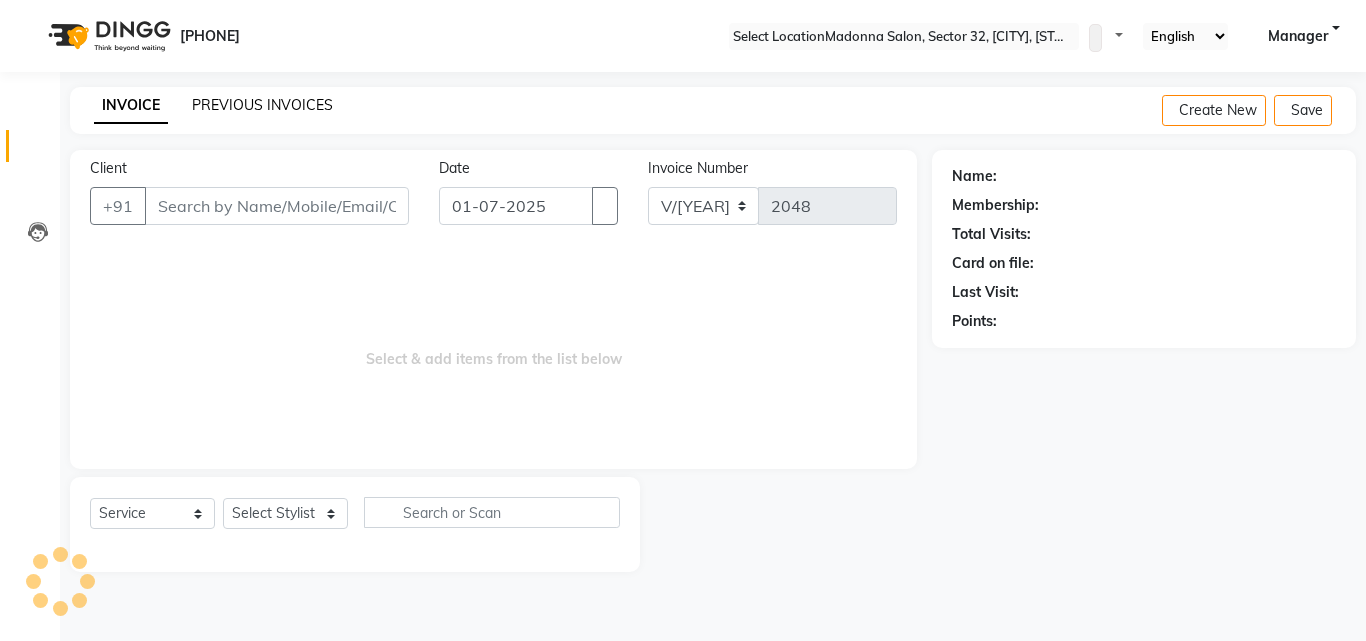 click on "PREVIOUS INVOICES" at bounding box center [262, 105] 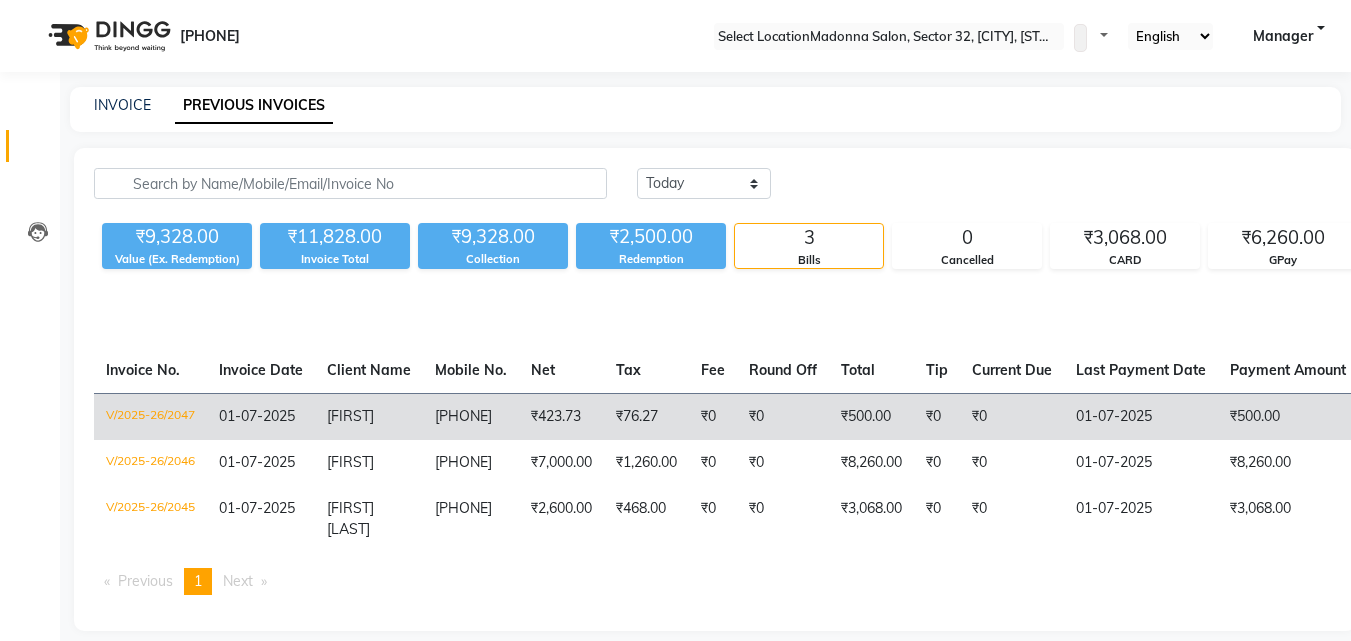 click on "₹500.00" at bounding box center [1288, 416] 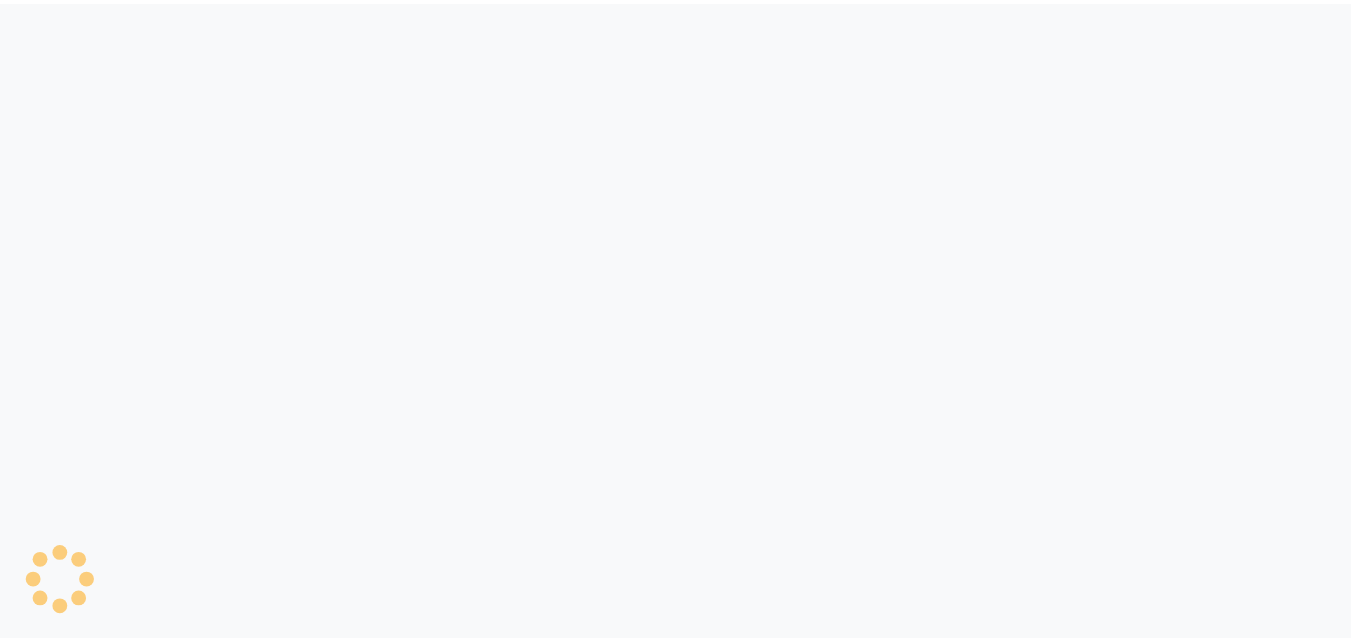 scroll, scrollTop: 0, scrollLeft: 0, axis: both 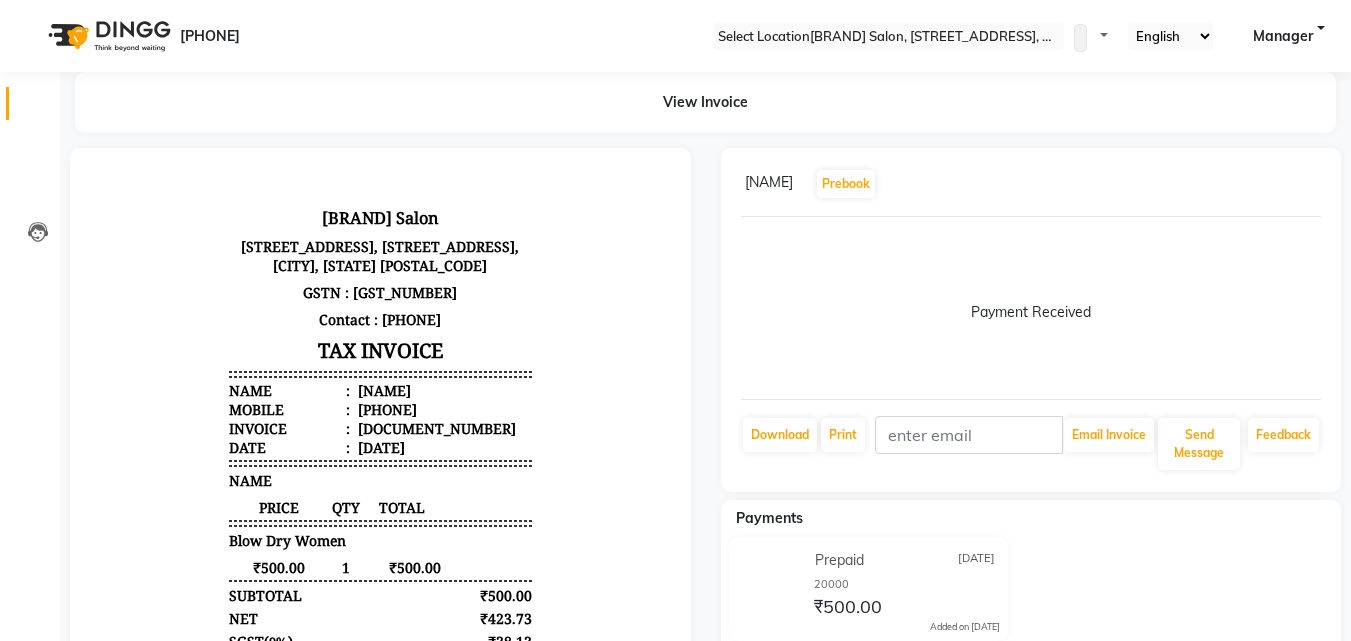 click at bounding box center (38, 108) 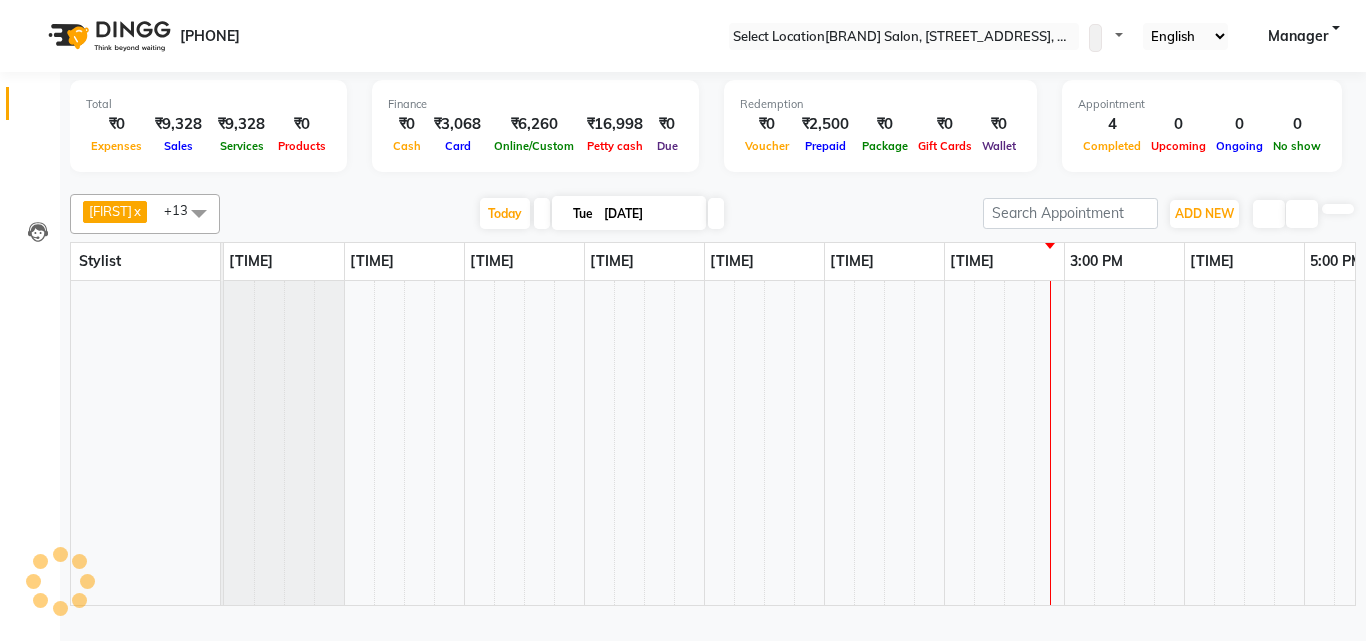 scroll, scrollTop: 0, scrollLeft: 429, axis: horizontal 